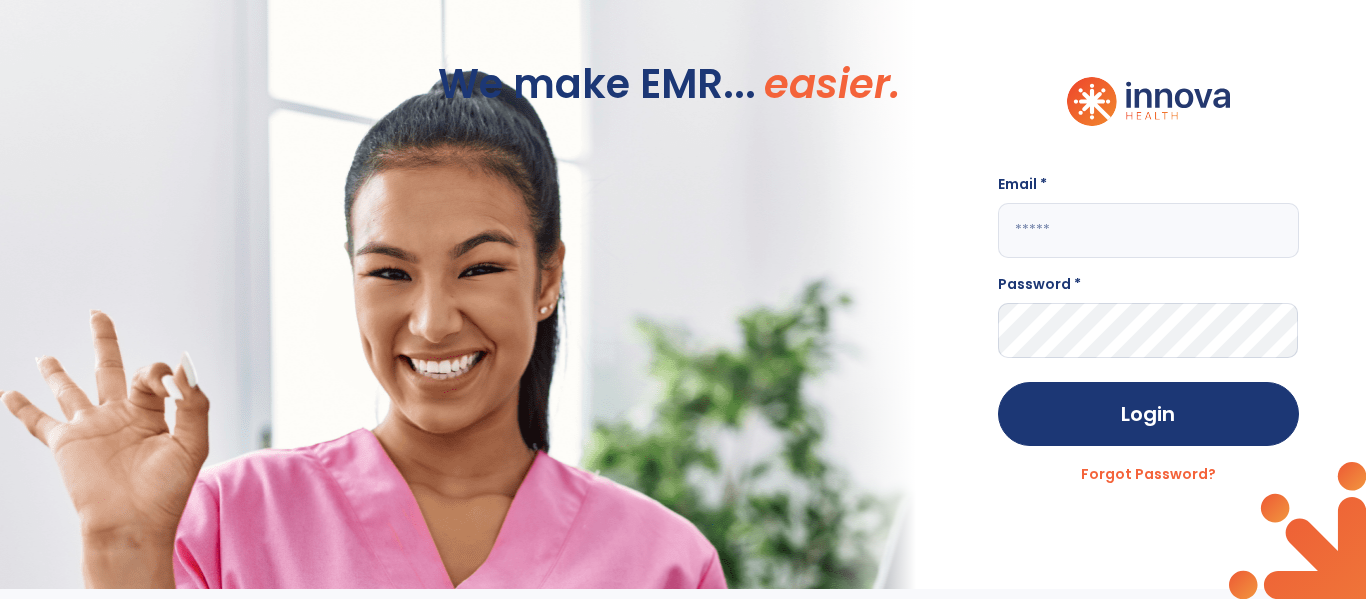 scroll, scrollTop: 0, scrollLeft: 0, axis: both 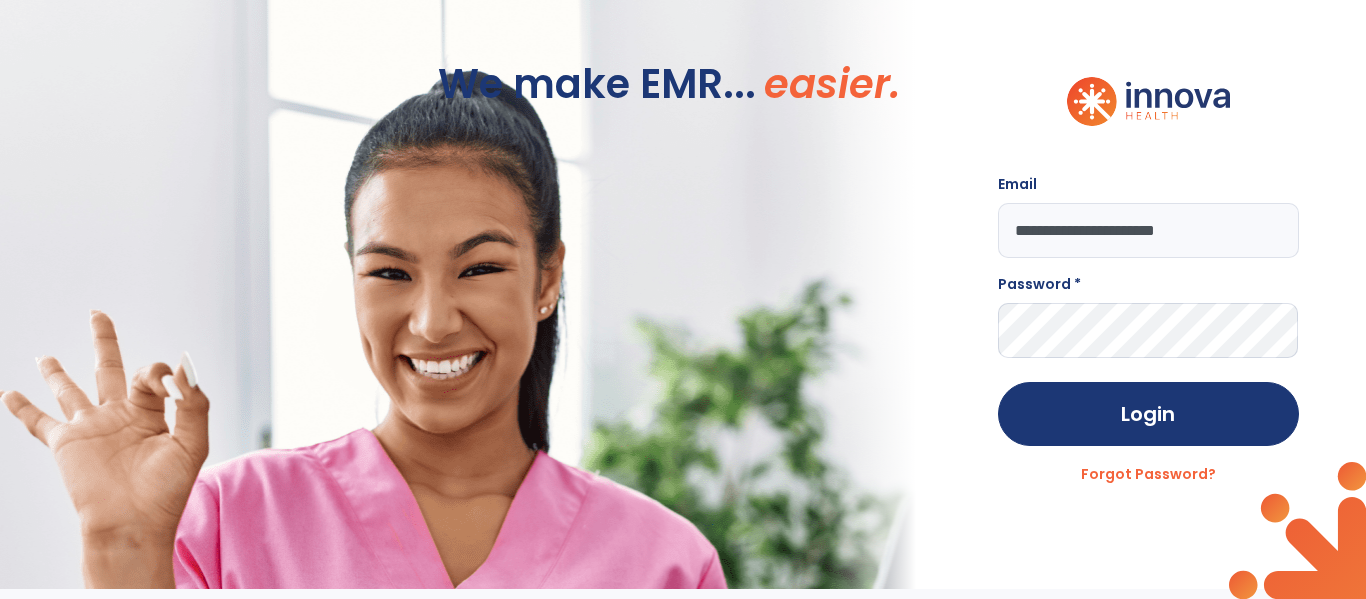 type on "**********" 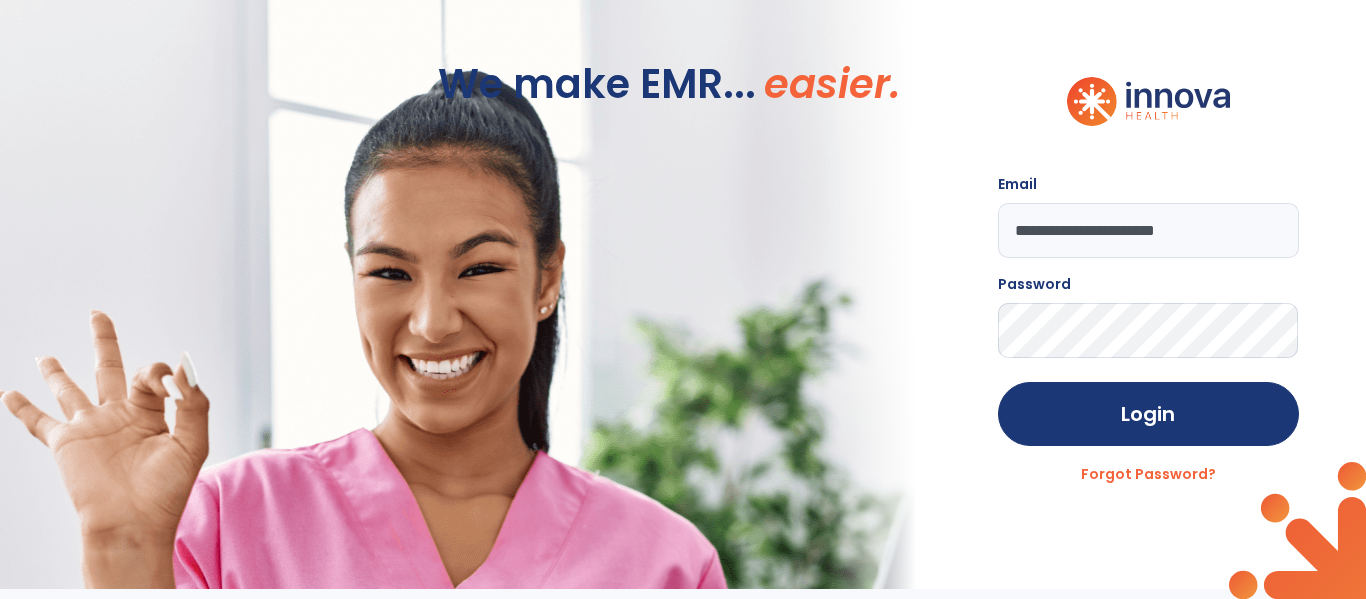 click on "Login" 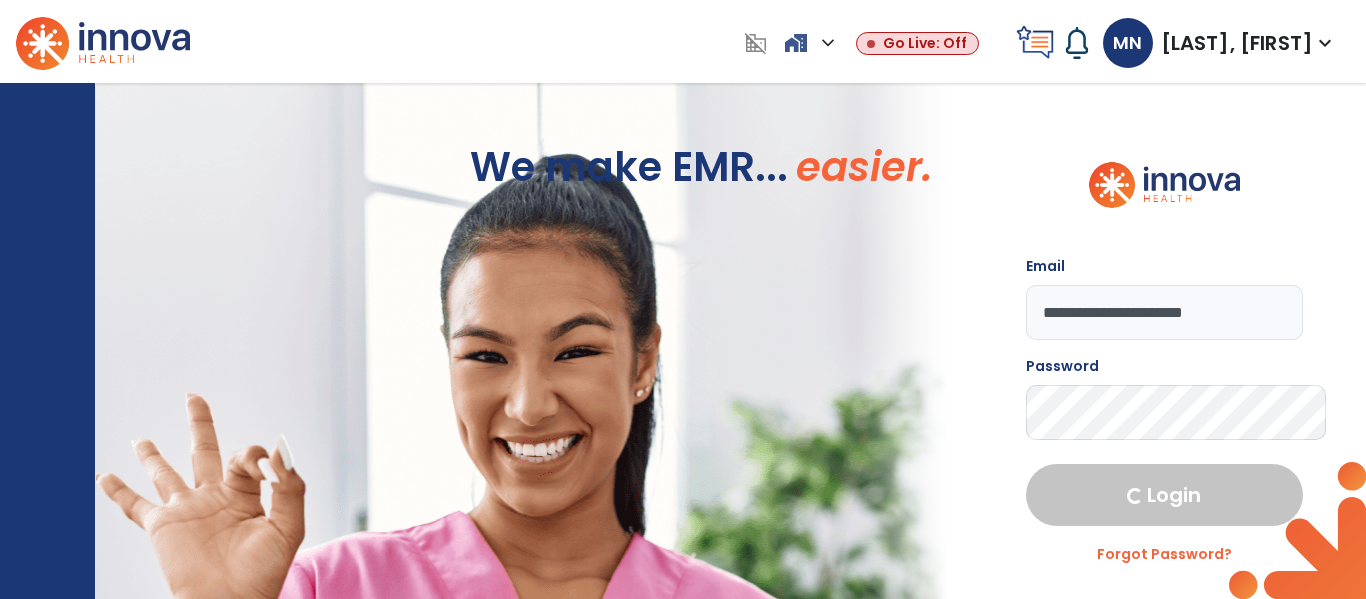 select on "****" 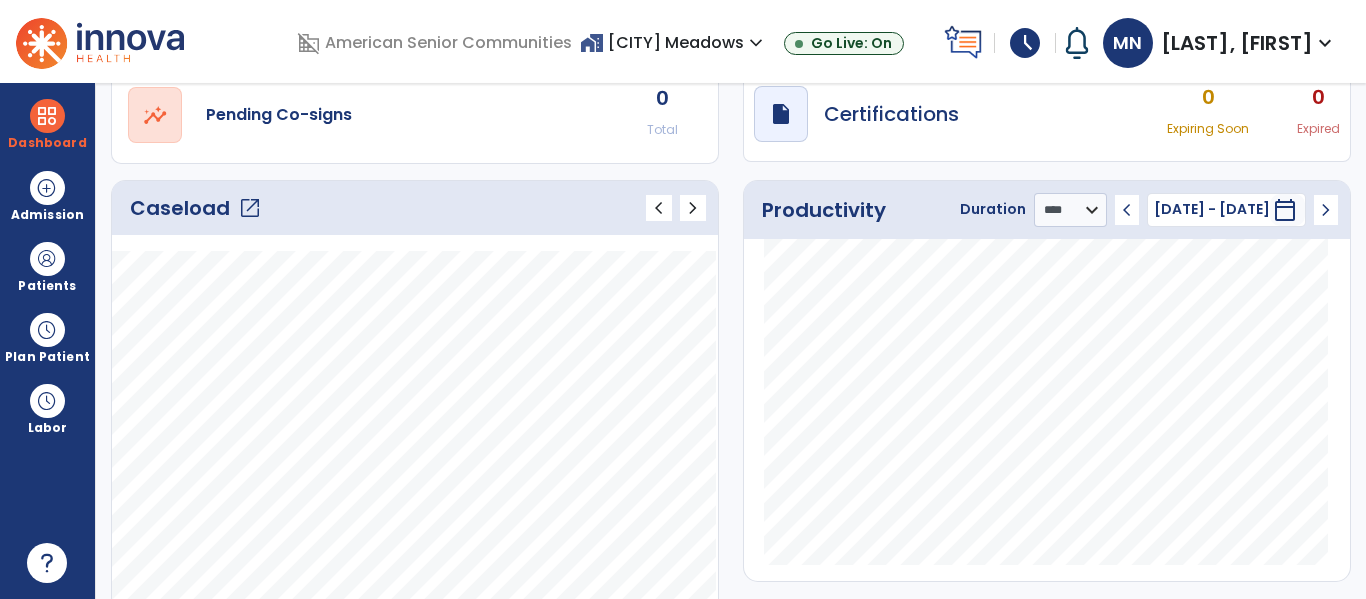 scroll, scrollTop: 201, scrollLeft: 0, axis: vertical 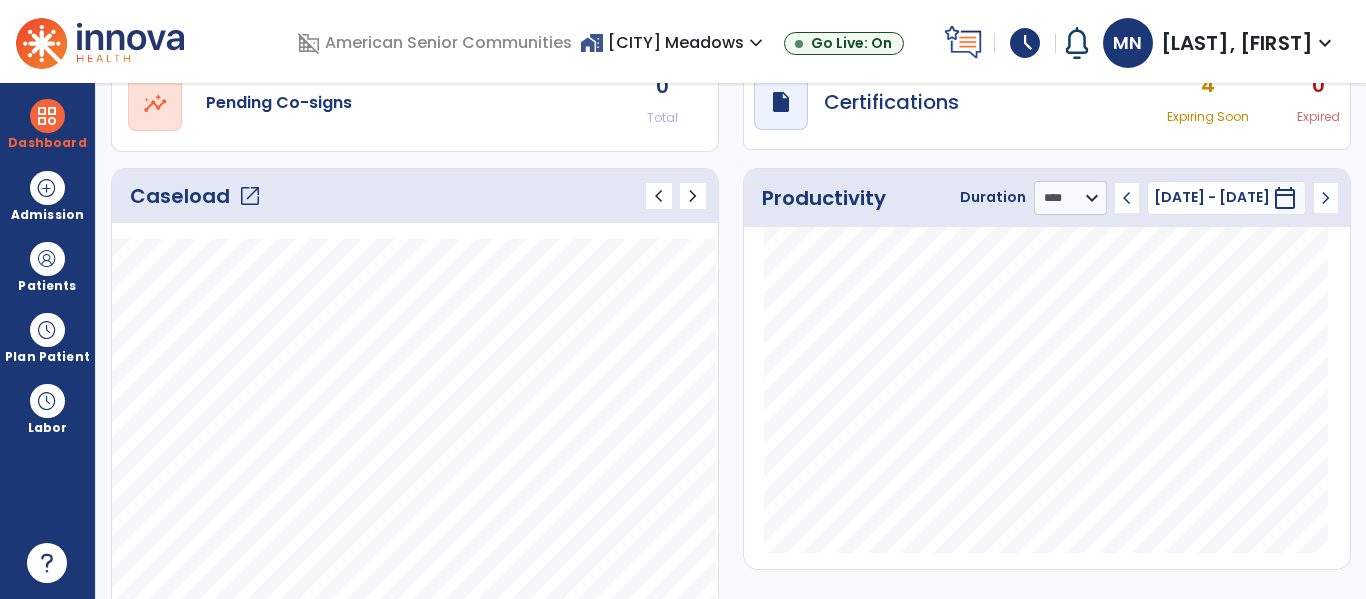 click on "open_in_new" 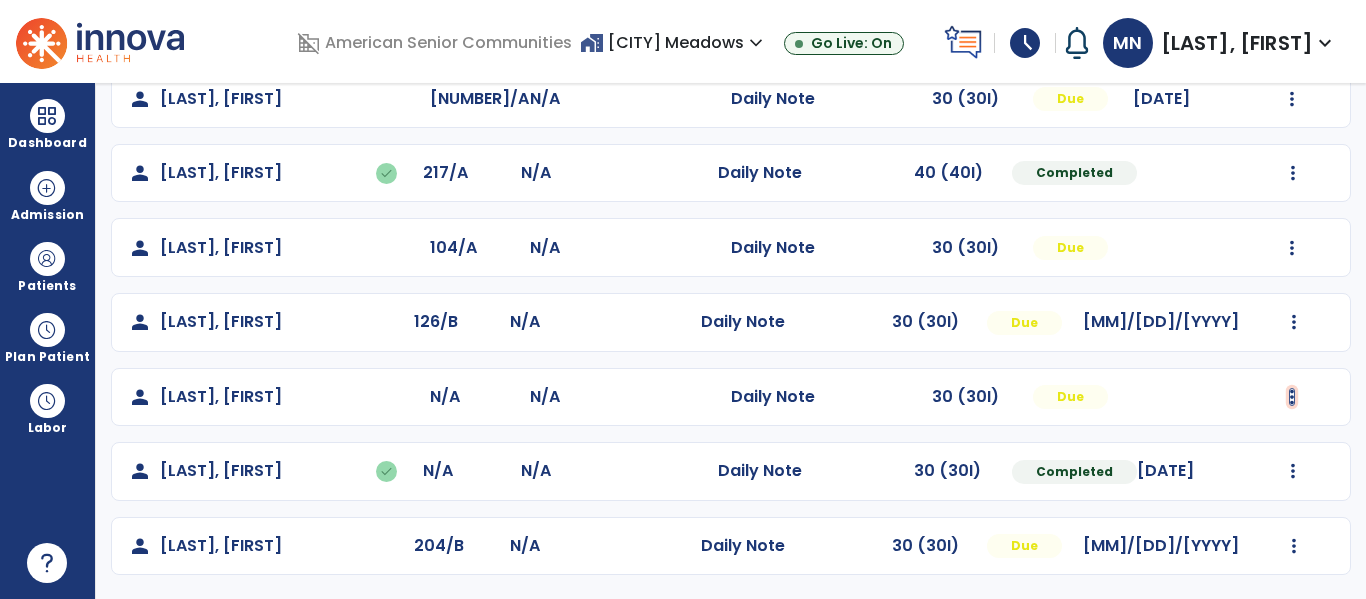 click at bounding box center [1294, 24] 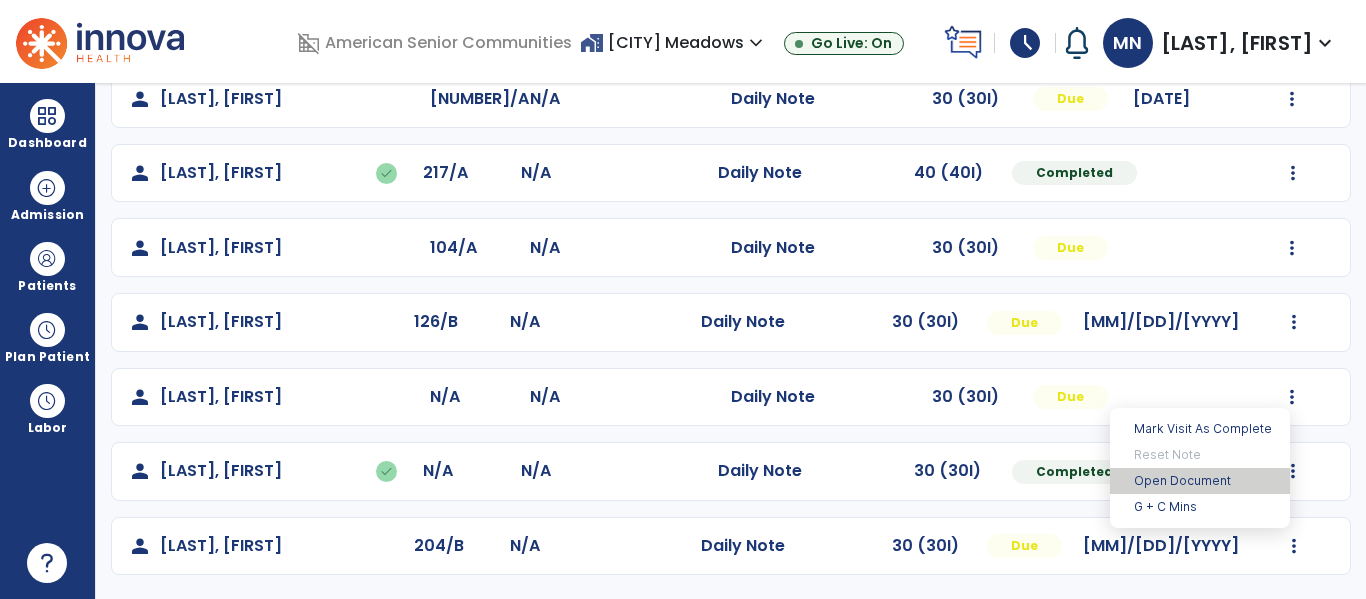 click on "Open Document" at bounding box center [1200, 481] 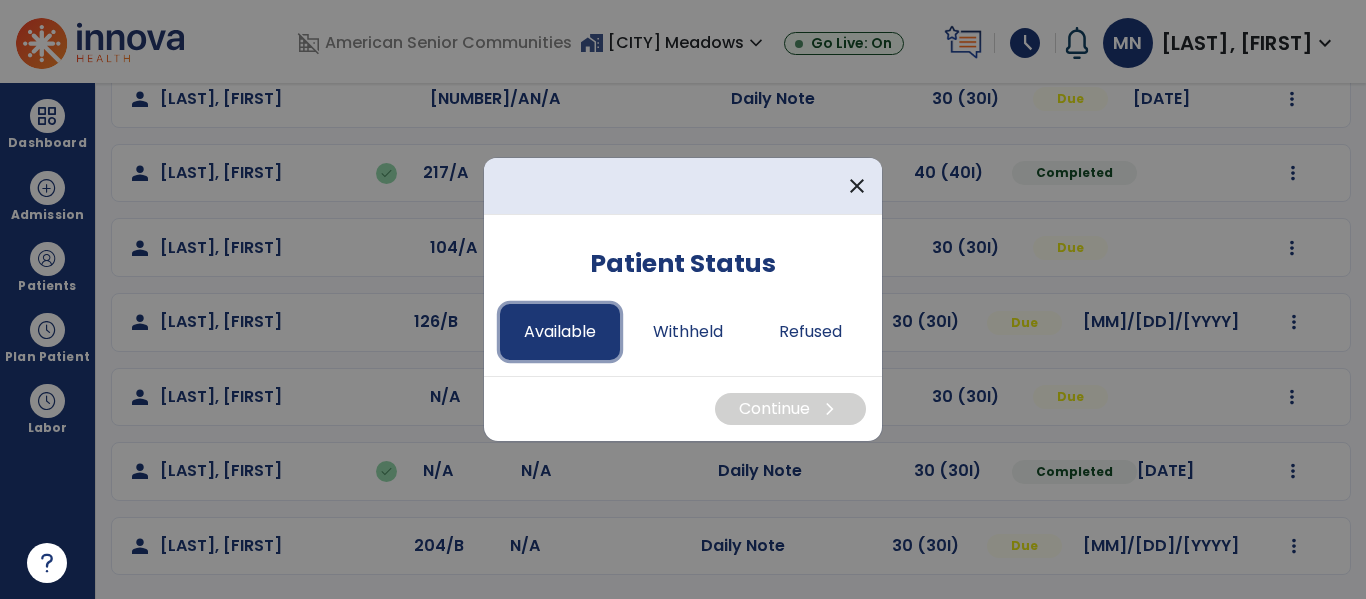 click on "Available" at bounding box center (560, 332) 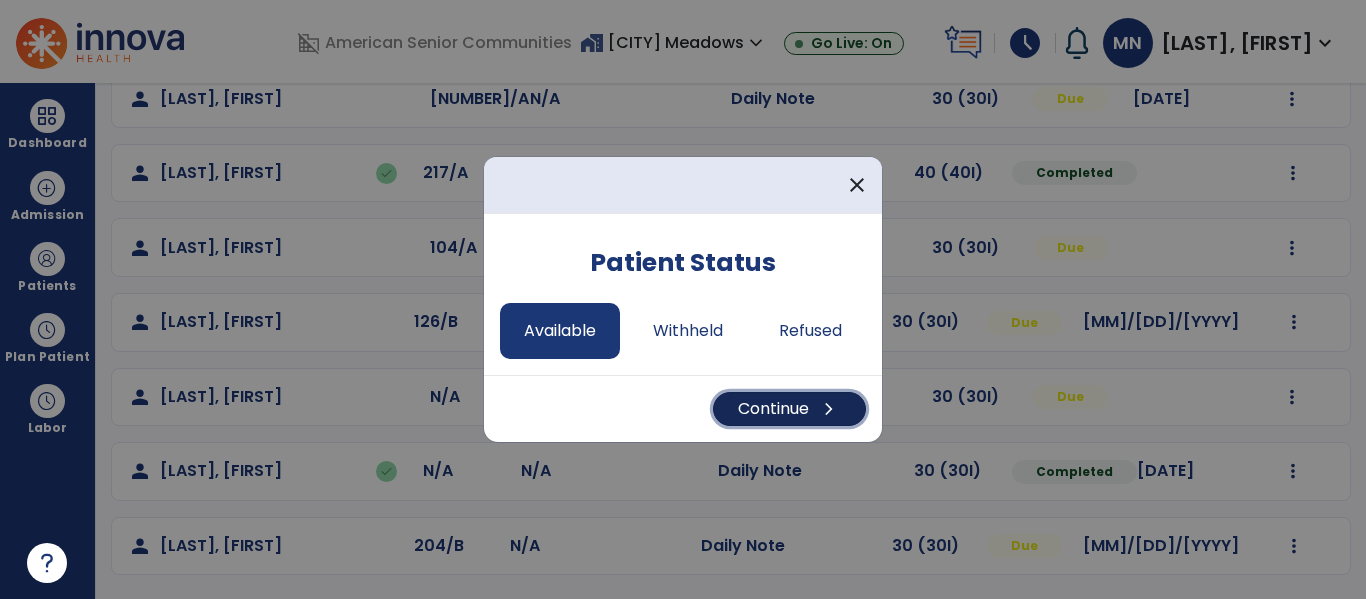 click on "Continue   chevron_right" at bounding box center [789, 409] 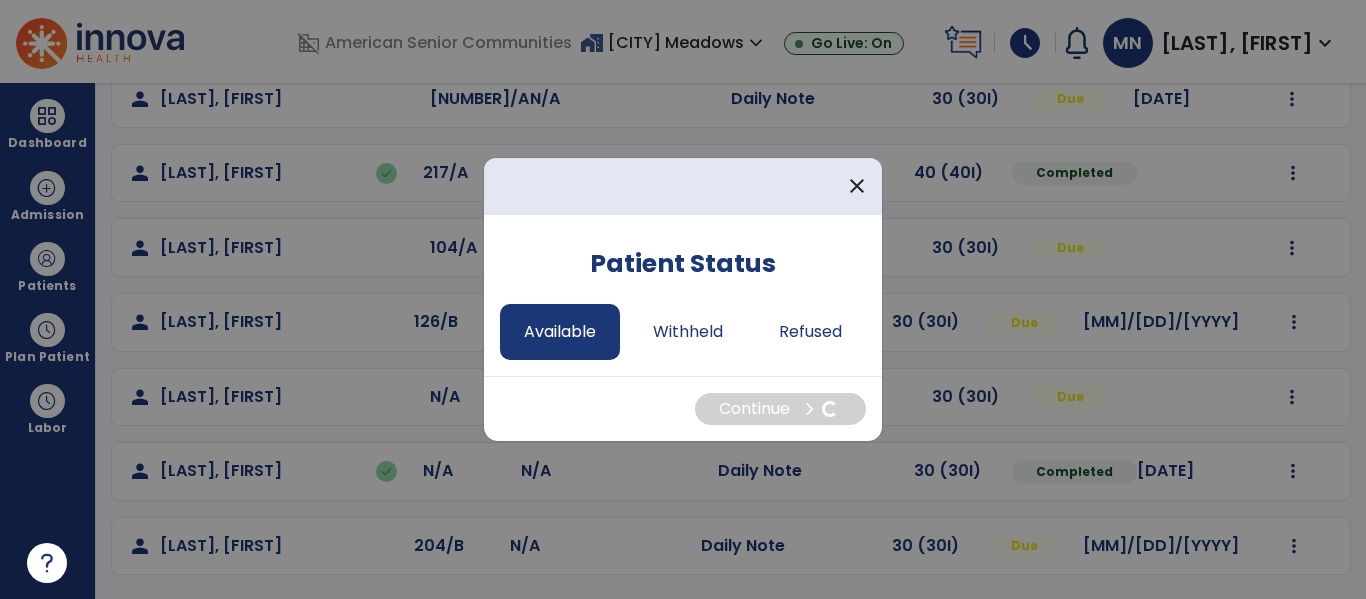 select on "*" 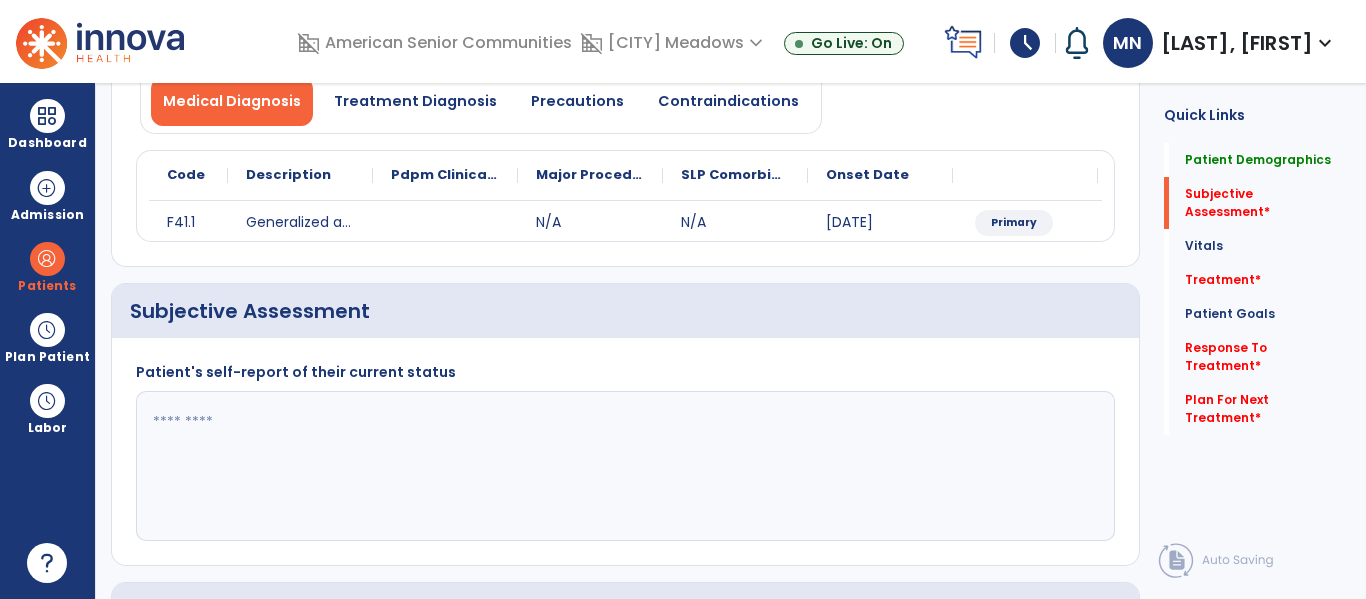 click 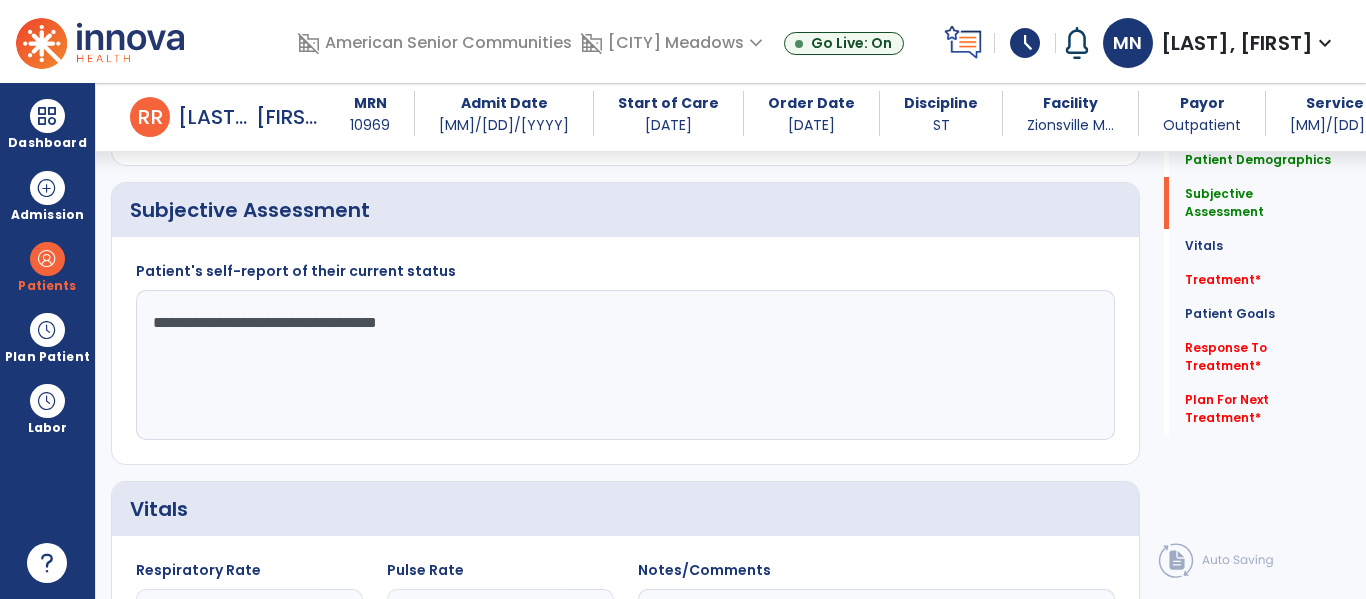scroll, scrollTop: 1128, scrollLeft: 0, axis: vertical 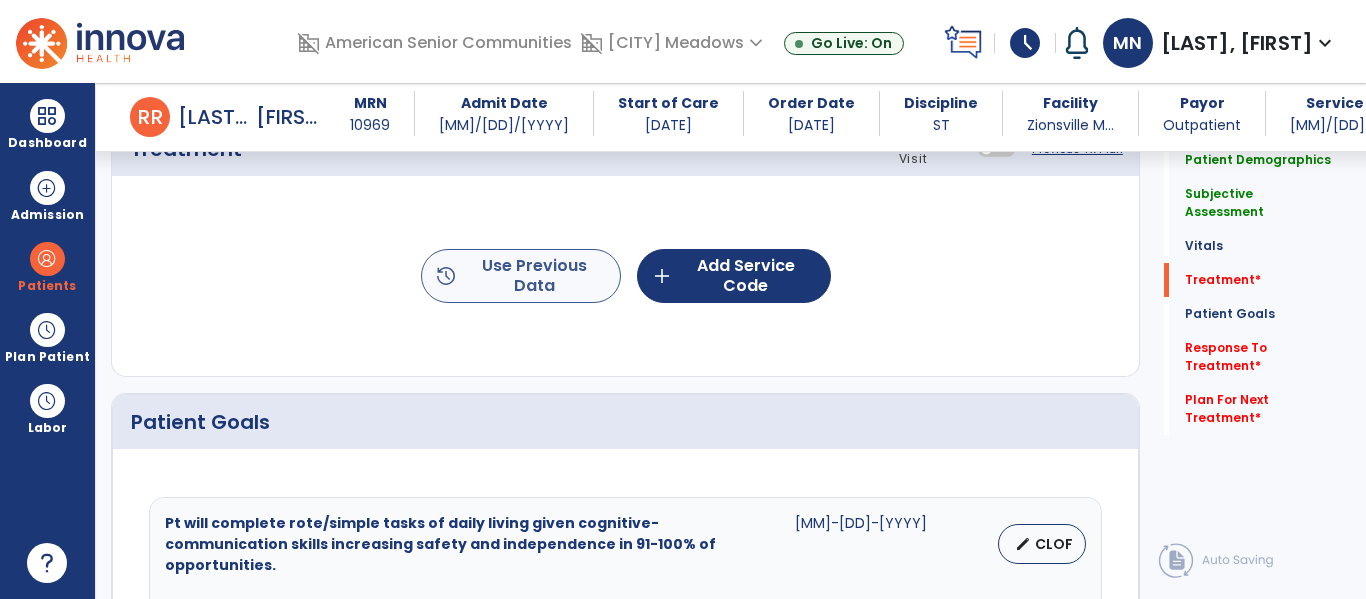 type on "**********" 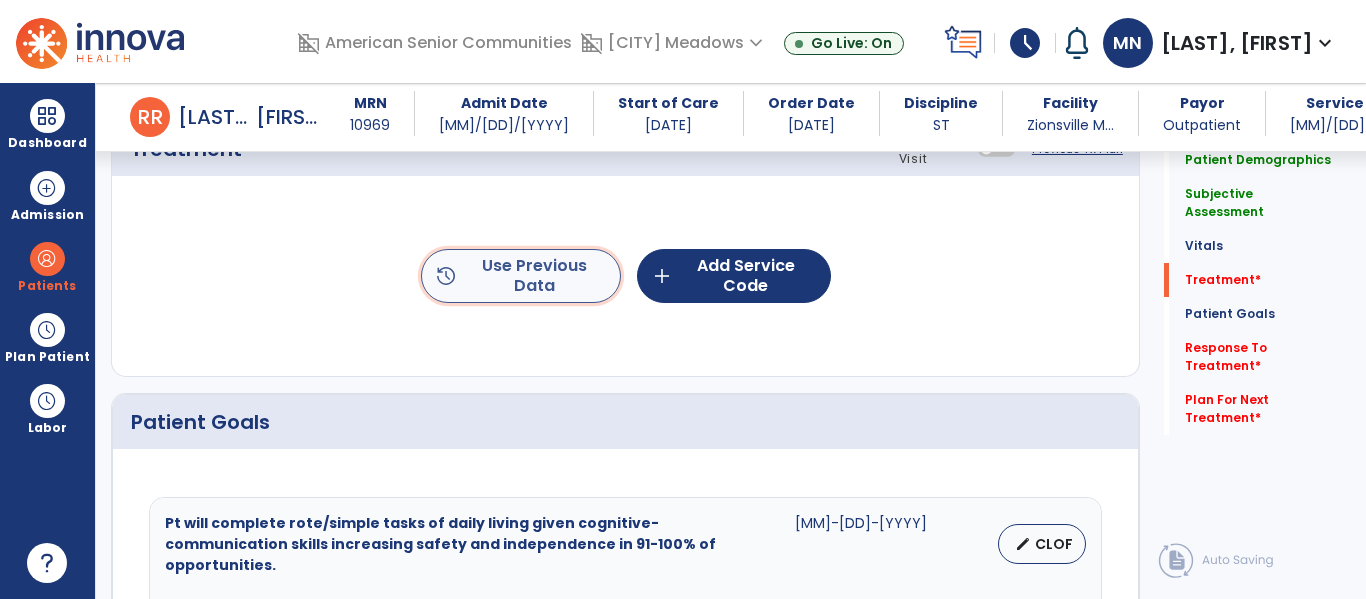 click on "history  Use Previous Data" 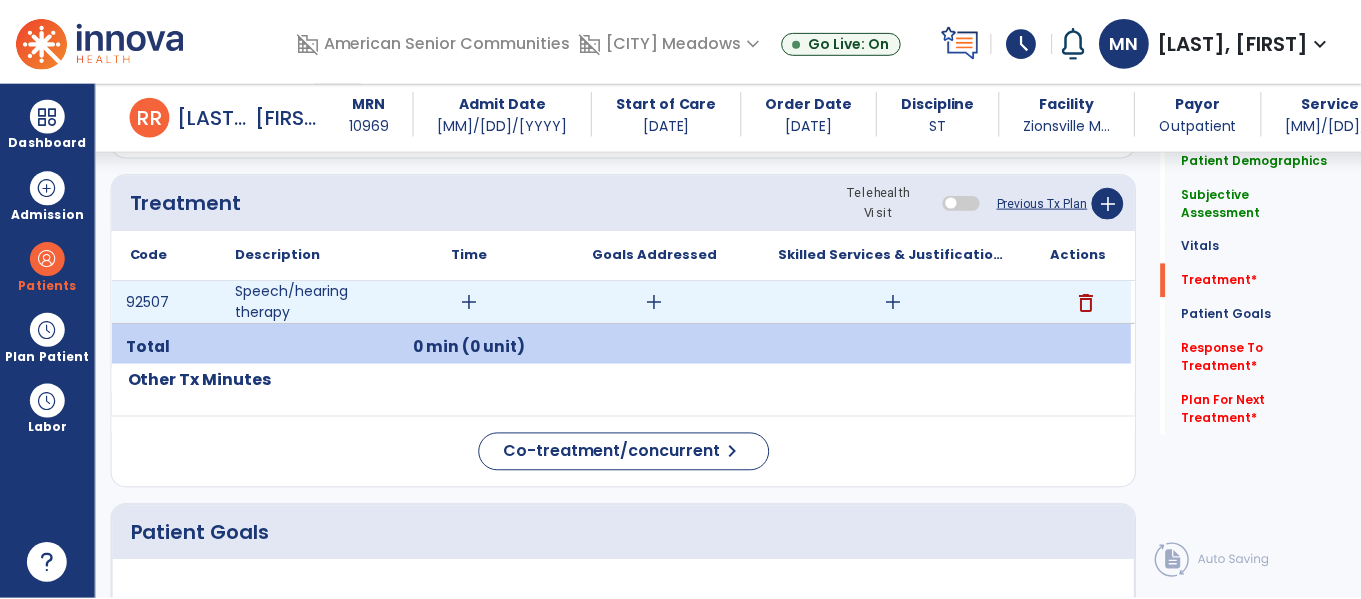 scroll, scrollTop: 1070, scrollLeft: 0, axis: vertical 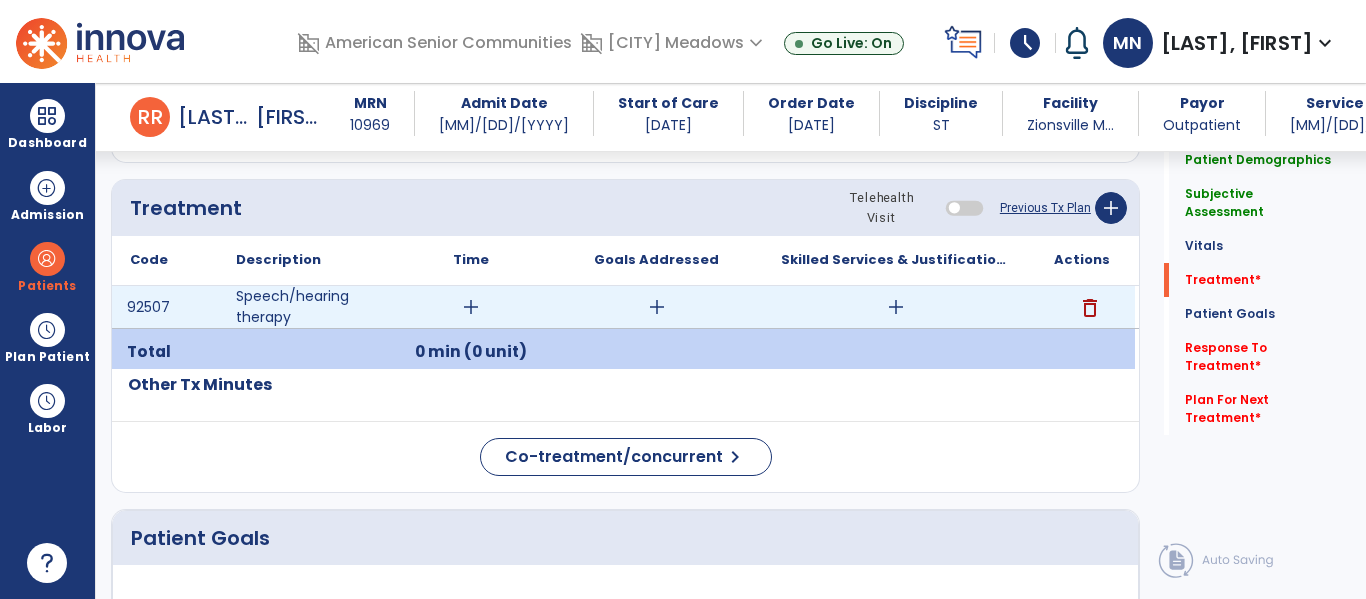 click on "add" at bounding box center [471, 307] 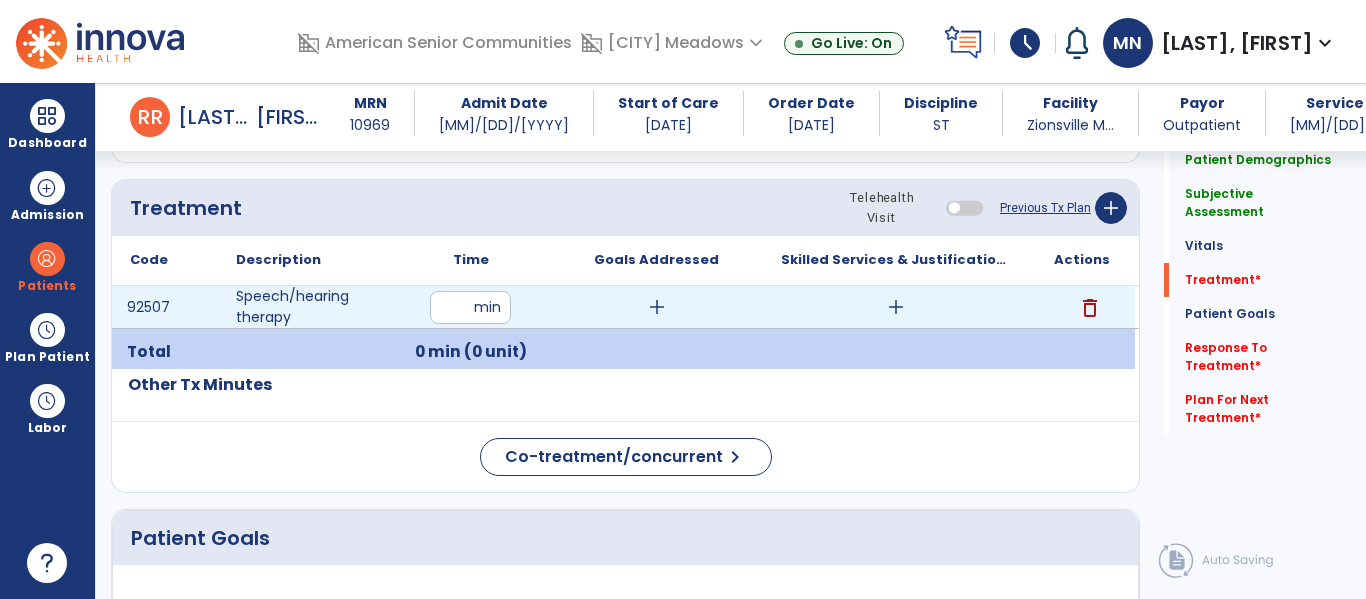 type on "**" 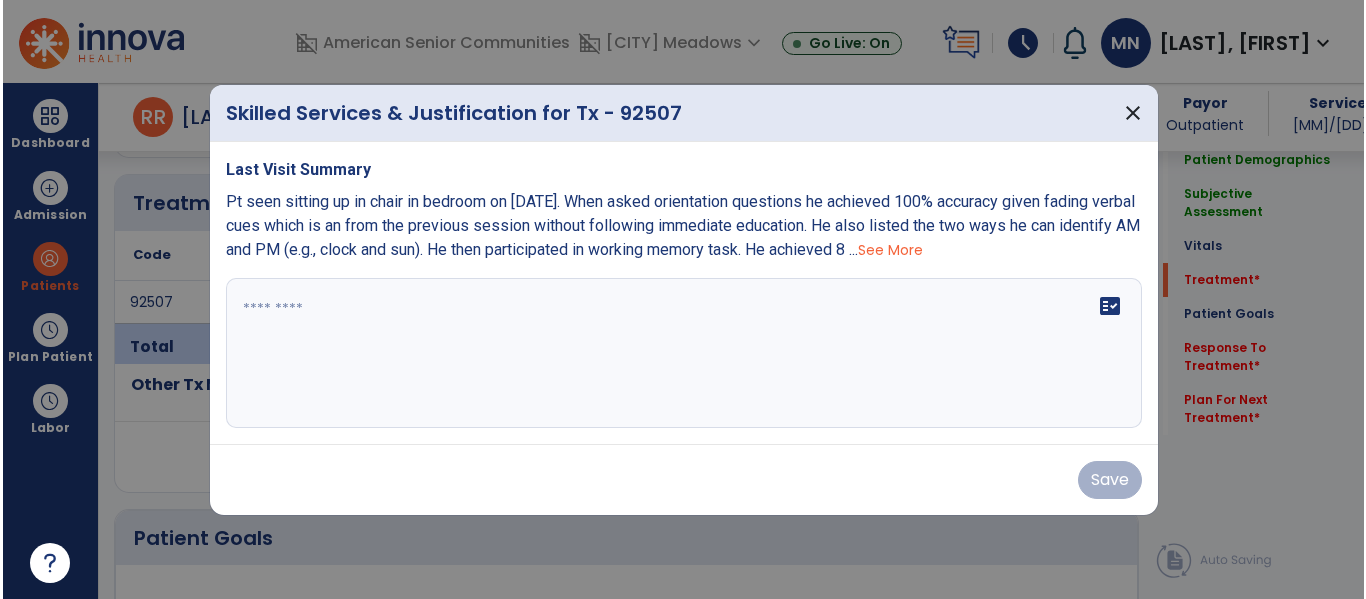 scroll, scrollTop: 1070, scrollLeft: 0, axis: vertical 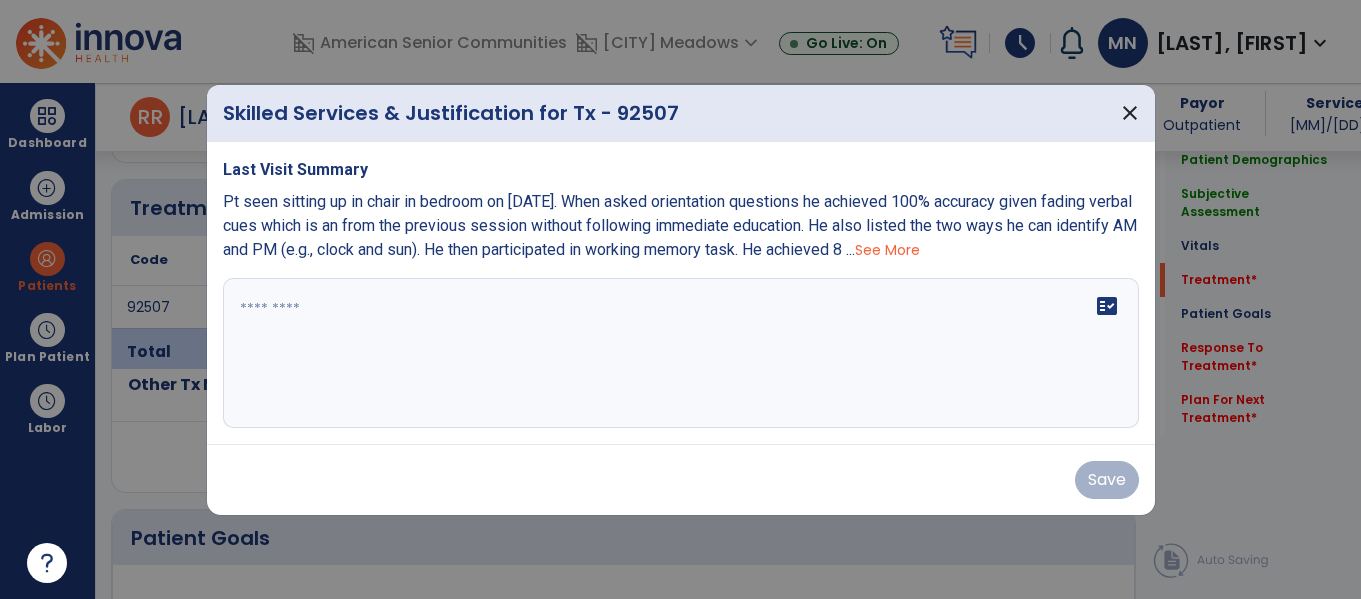 click on "See More" at bounding box center (887, 250) 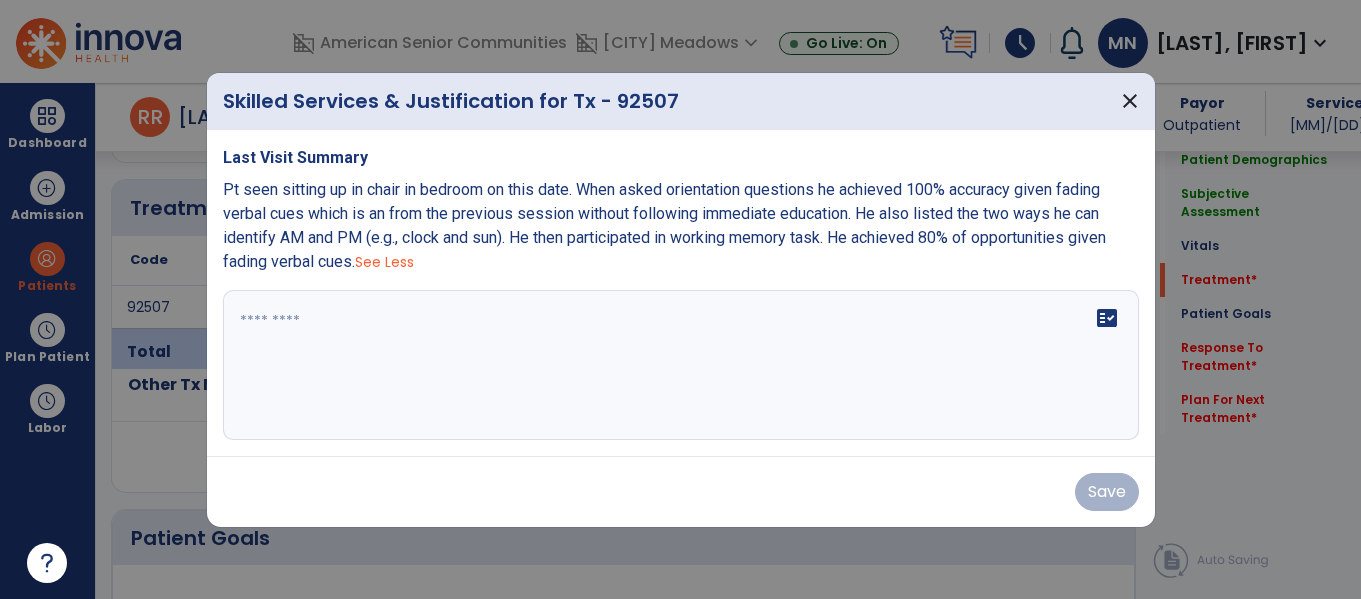 drag, startPoint x: 222, startPoint y: 188, endPoint x: 358, endPoint y: 255, distance: 151.60805 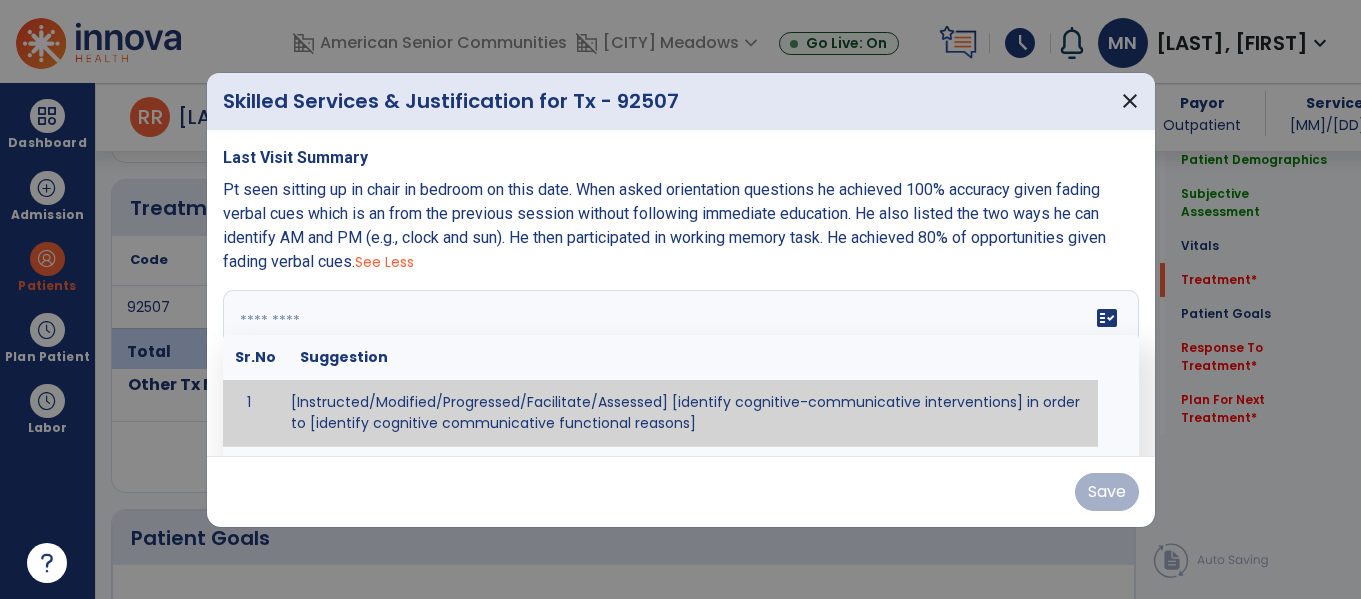 click on "fact_check Sr.No Suggestion 1 [Instructed/Modified/Progressed/Facilitate/Assessed] [identify cognitive-communicative interventions] in order to [identify cognitive communicative functional reasons] 2 Assessed cognitive-communicative skills using [identify test]." at bounding box center (681, 365) 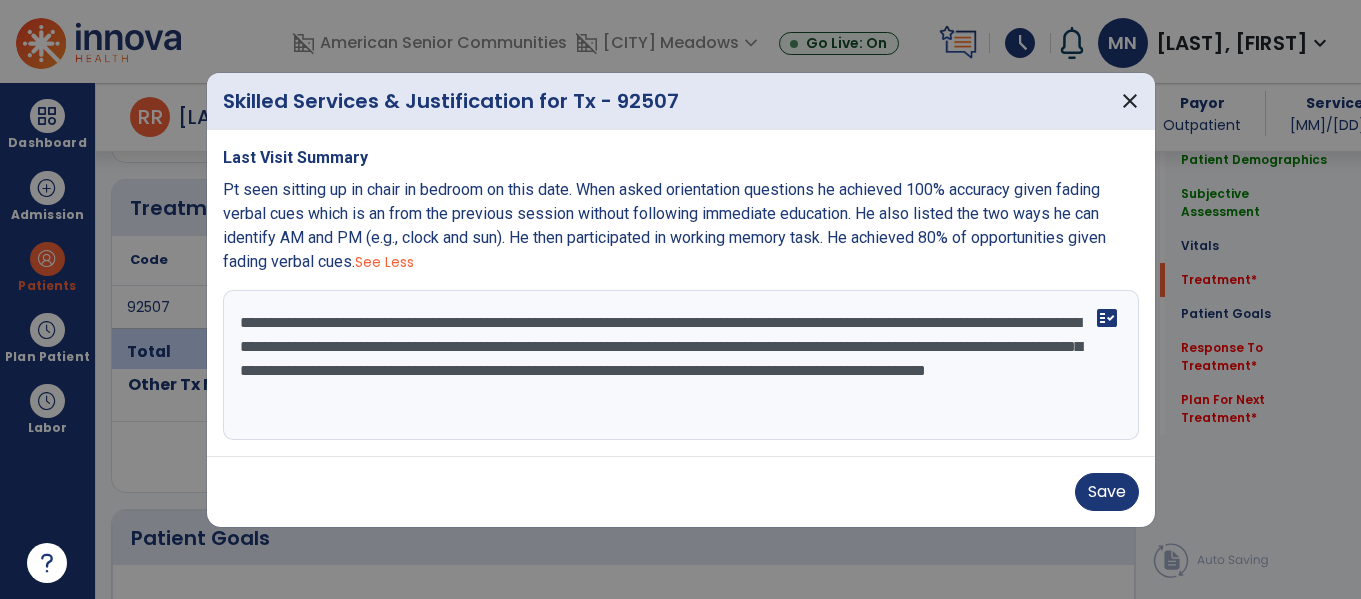 click on "**********" at bounding box center (681, 365) 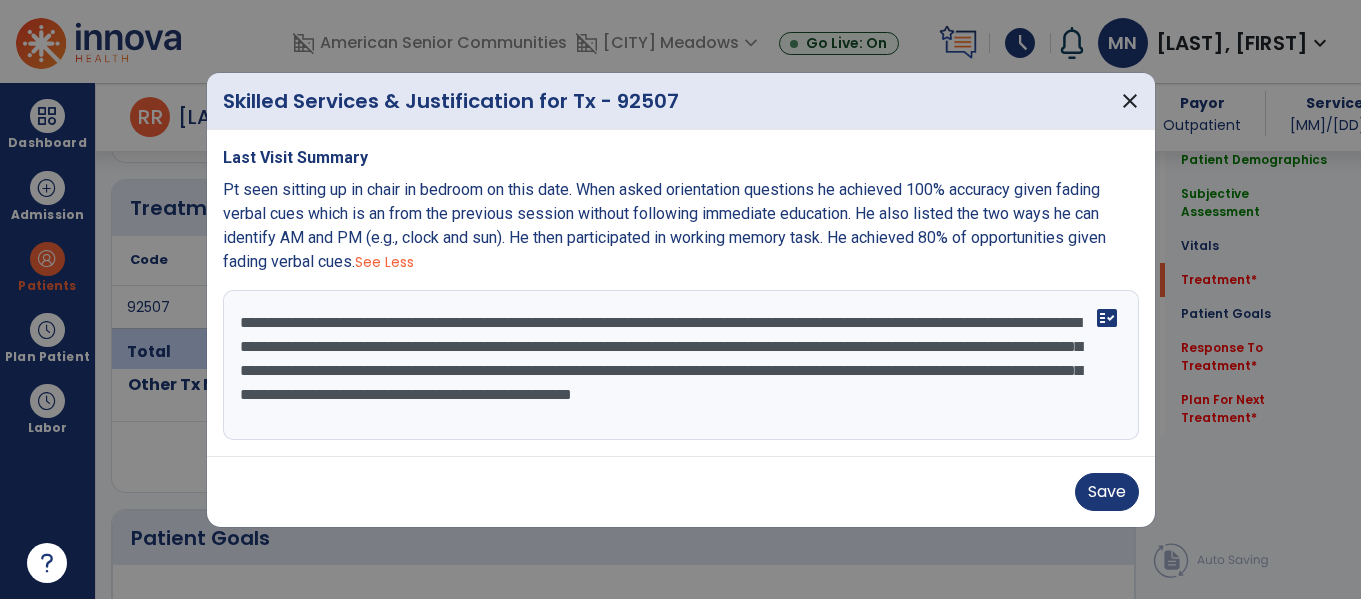 click on "**********" at bounding box center [681, 365] 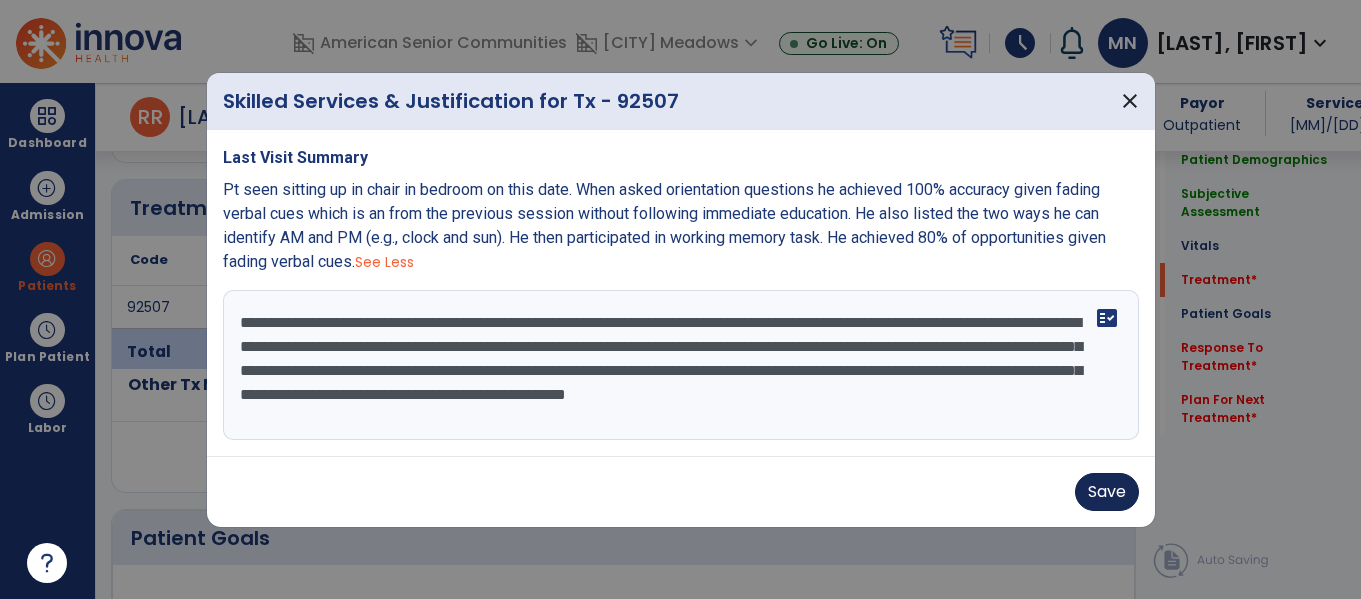 type on "**********" 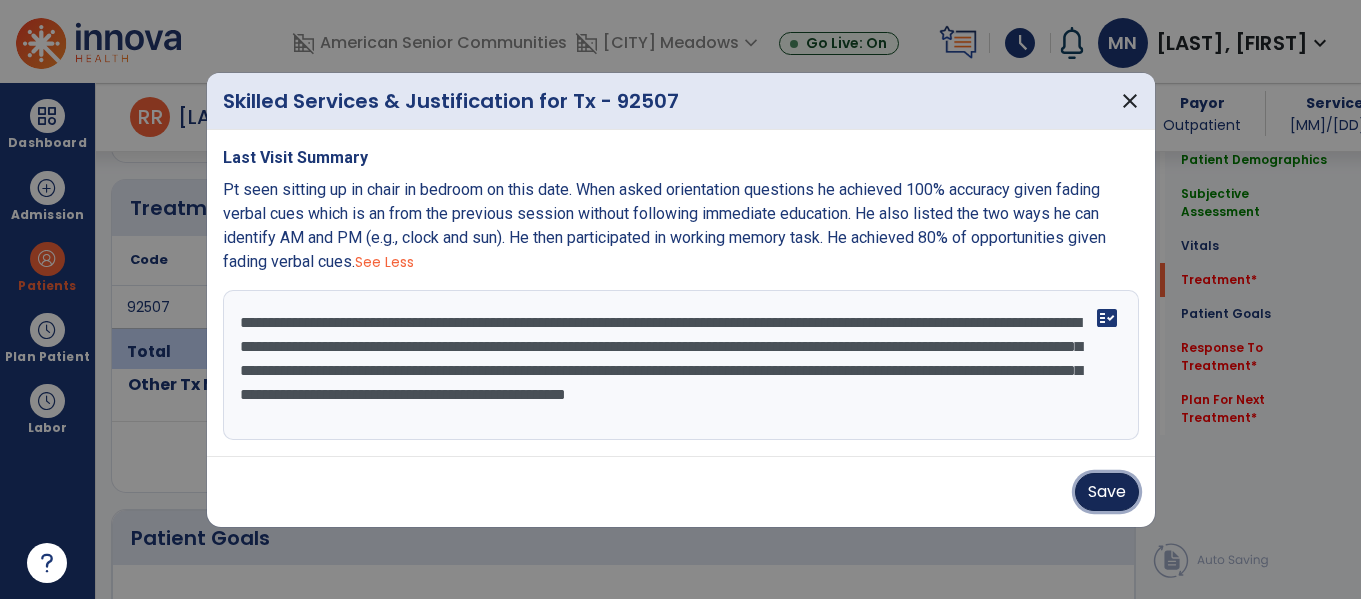 click on "Save" at bounding box center (1107, 492) 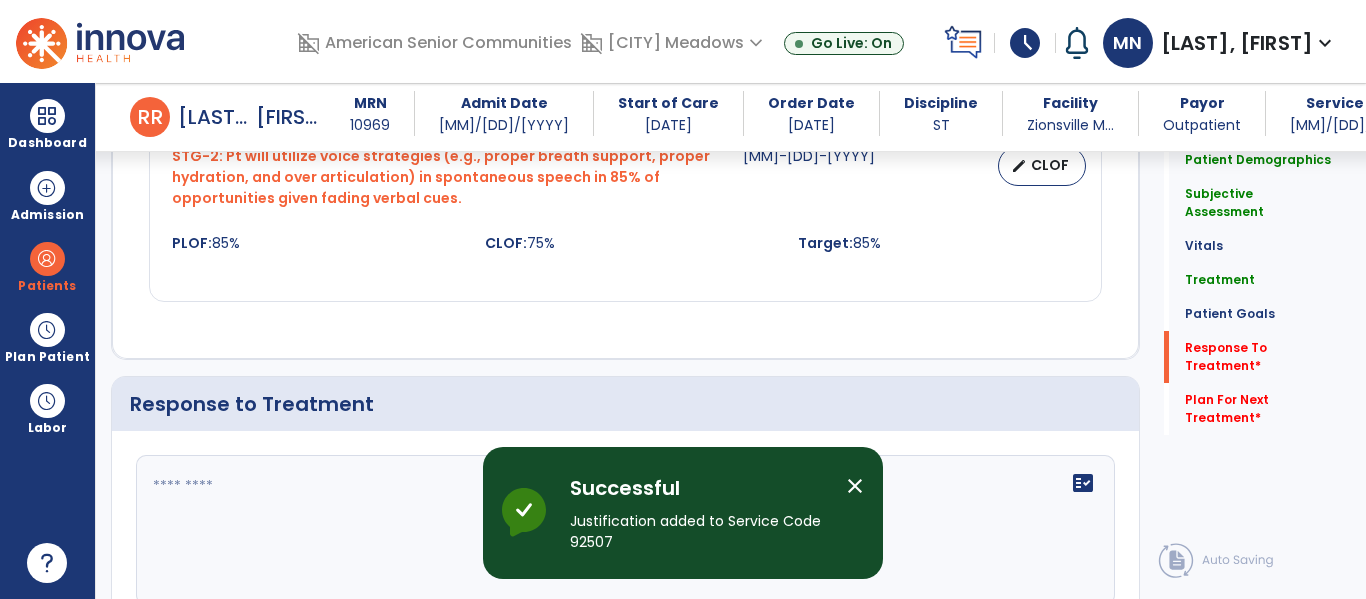 scroll, scrollTop: 2494, scrollLeft: 0, axis: vertical 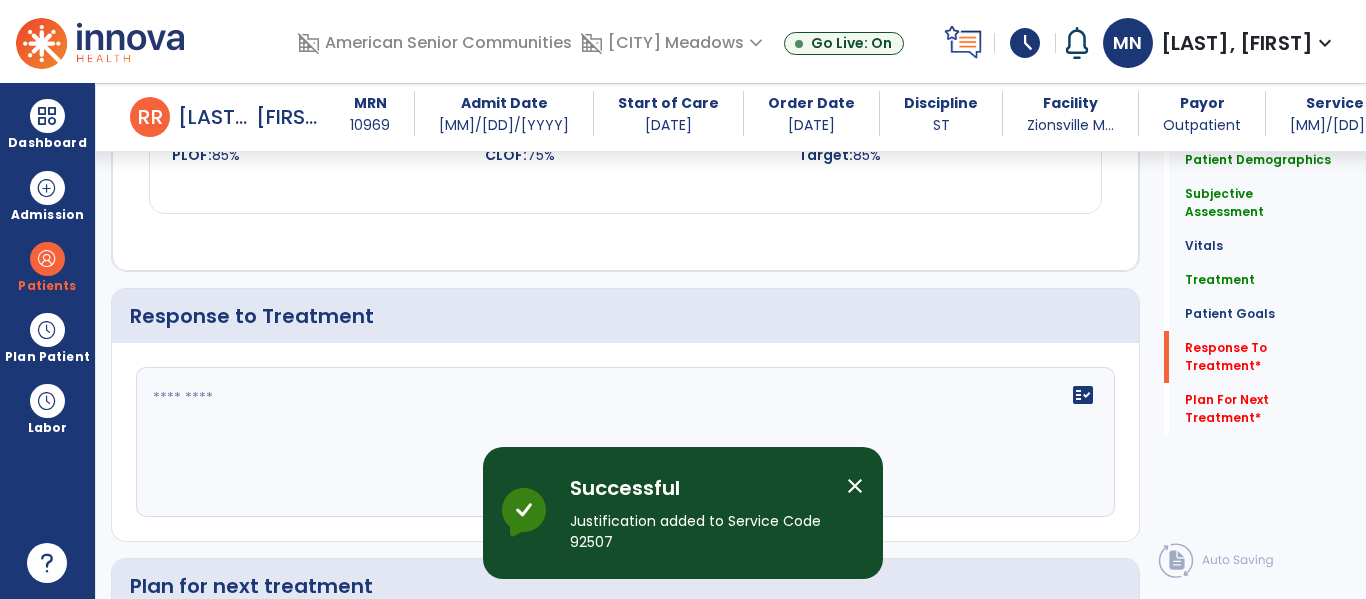 click on "fact_check" 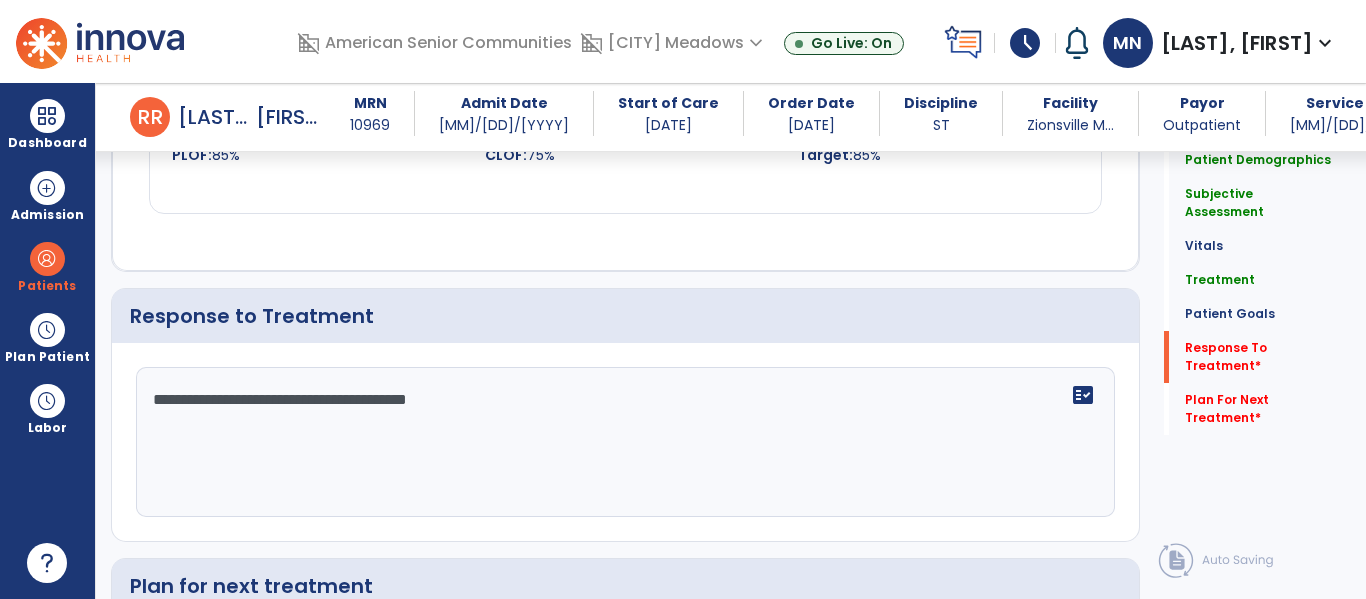 scroll, scrollTop: 2752, scrollLeft: 0, axis: vertical 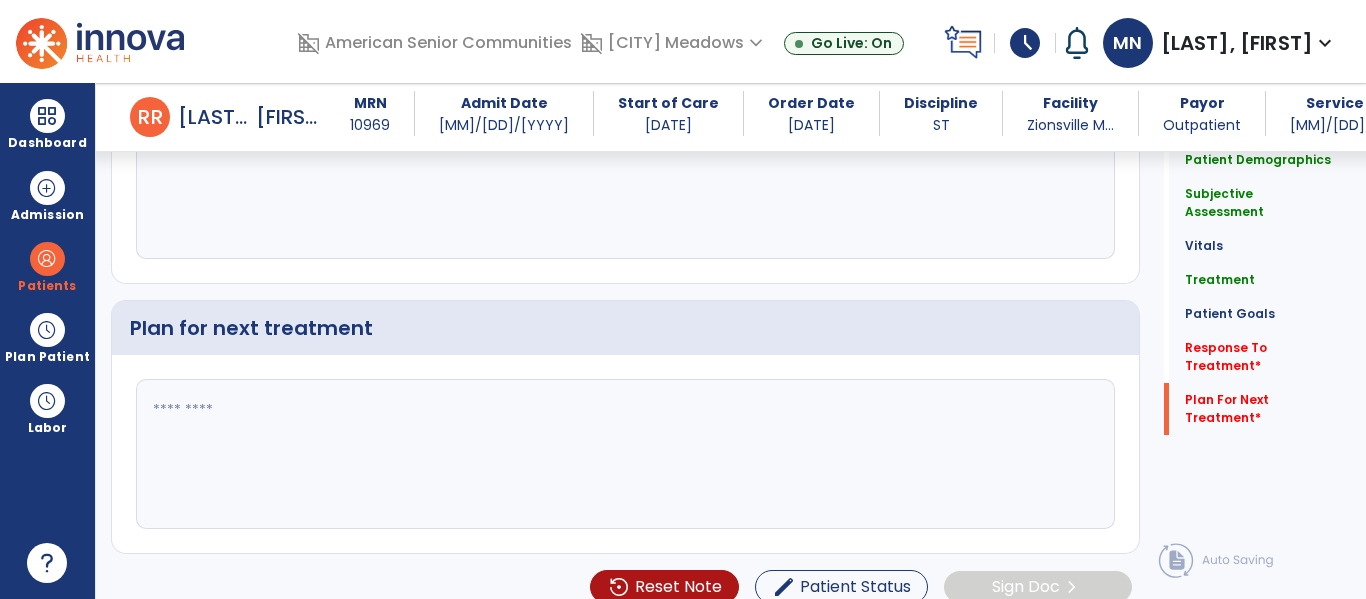 type on "**********" 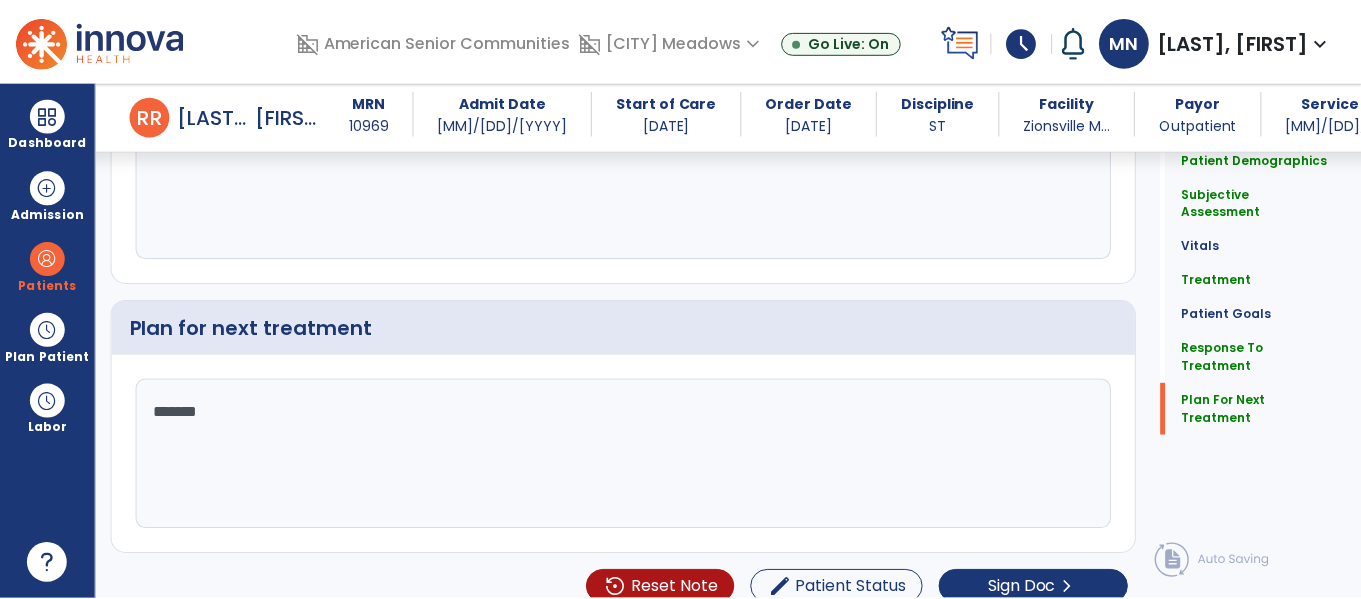 scroll, scrollTop: 2752, scrollLeft: 0, axis: vertical 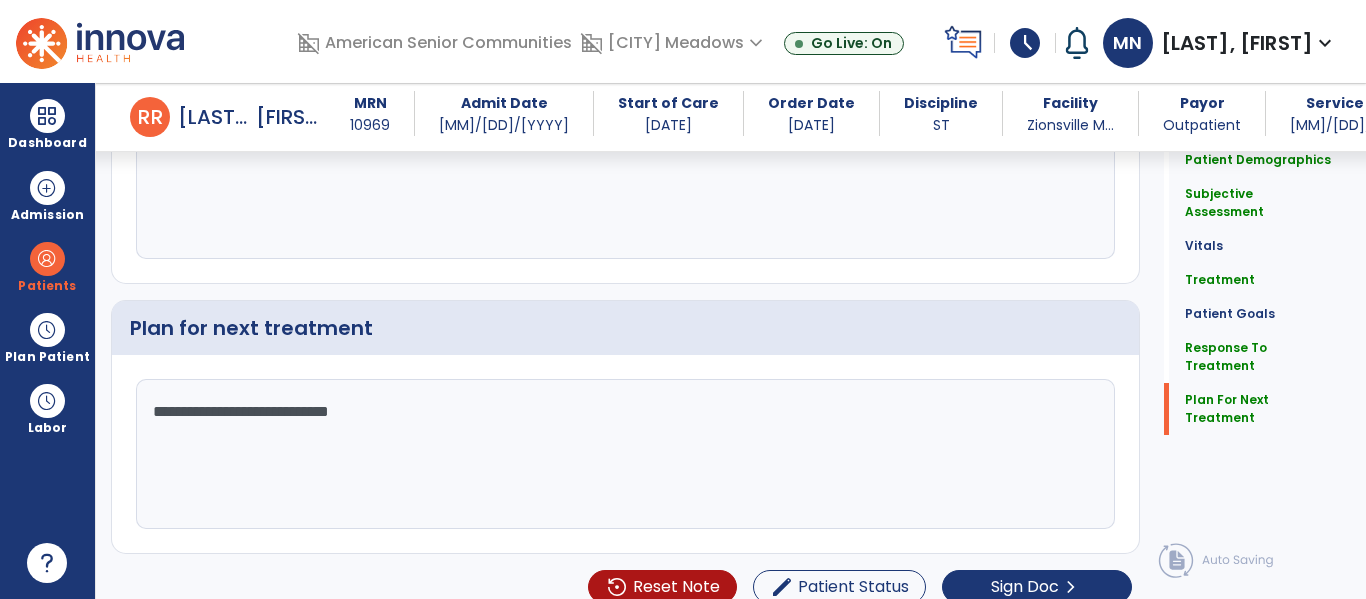 type on "**********" 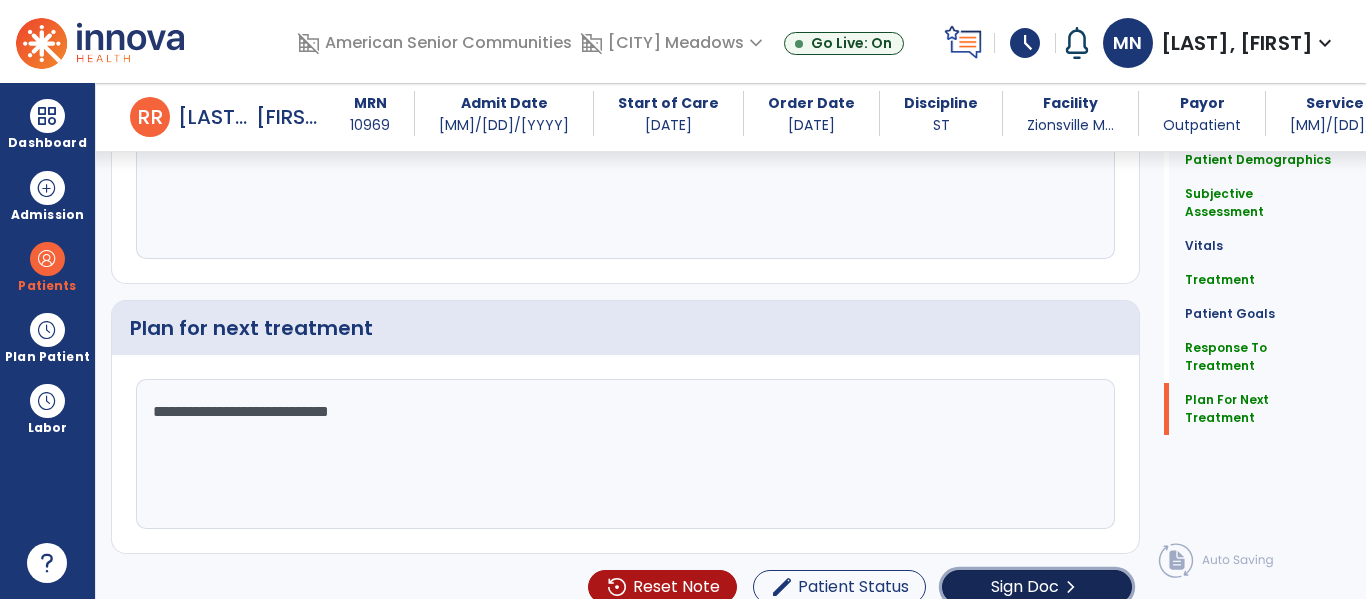 click on "chevron_right" 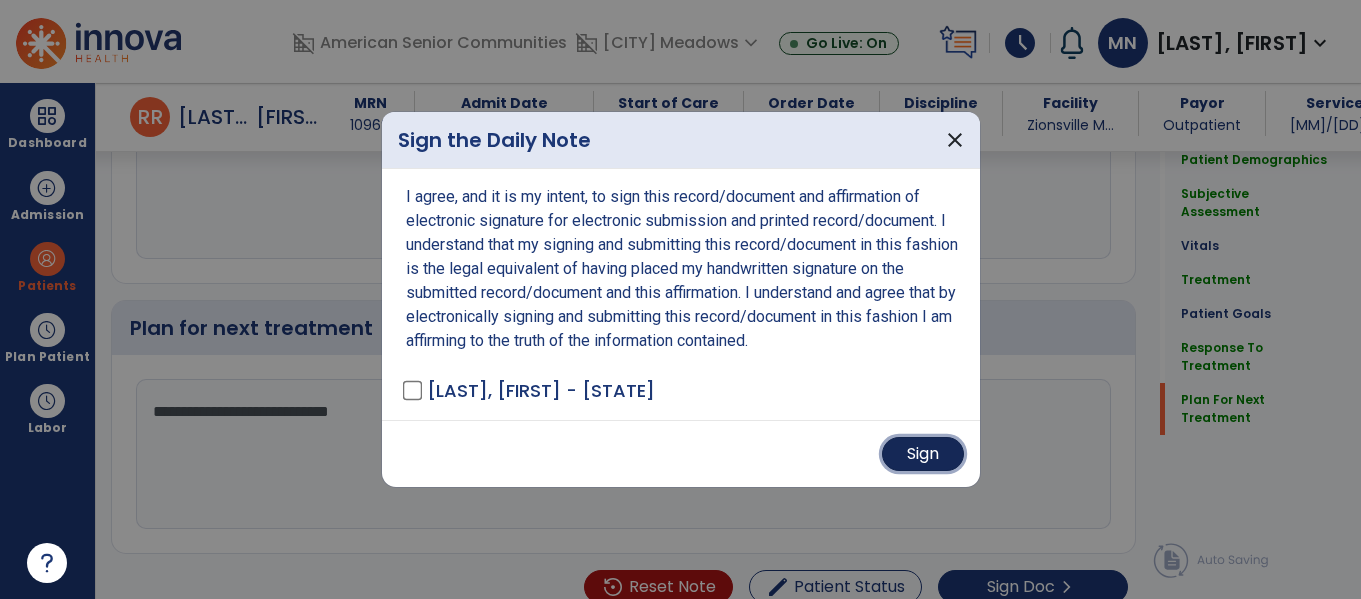 click on "Sign" at bounding box center (923, 454) 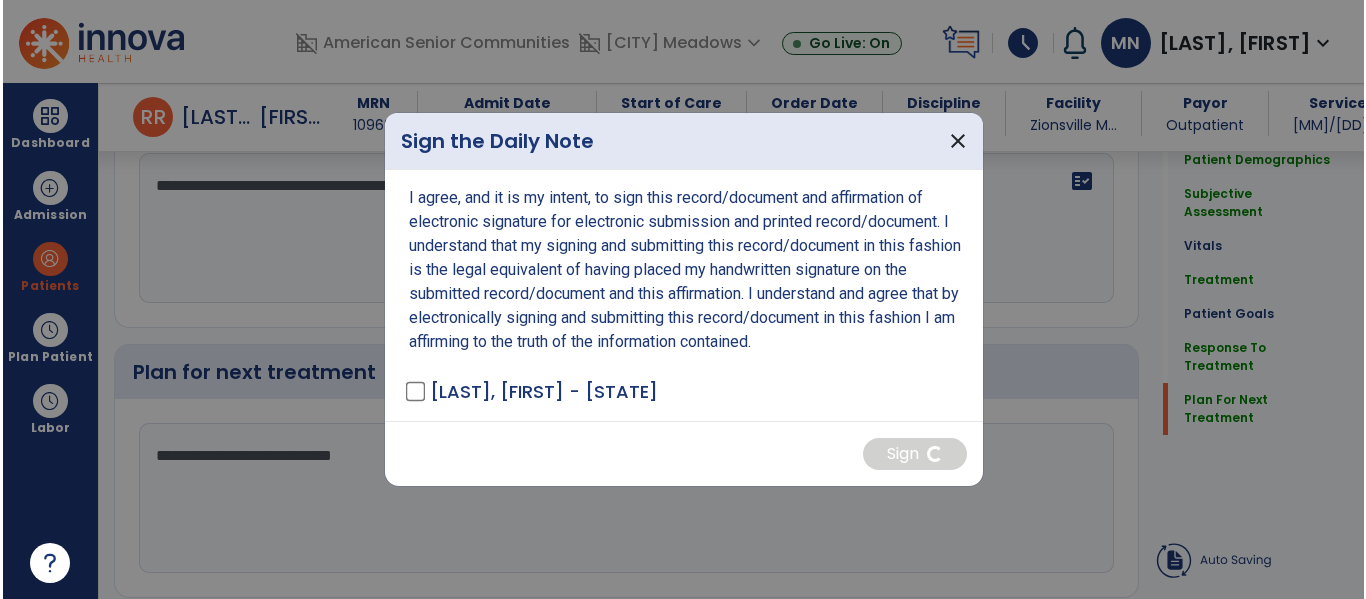 scroll, scrollTop: 2752, scrollLeft: 0, axis: vertical 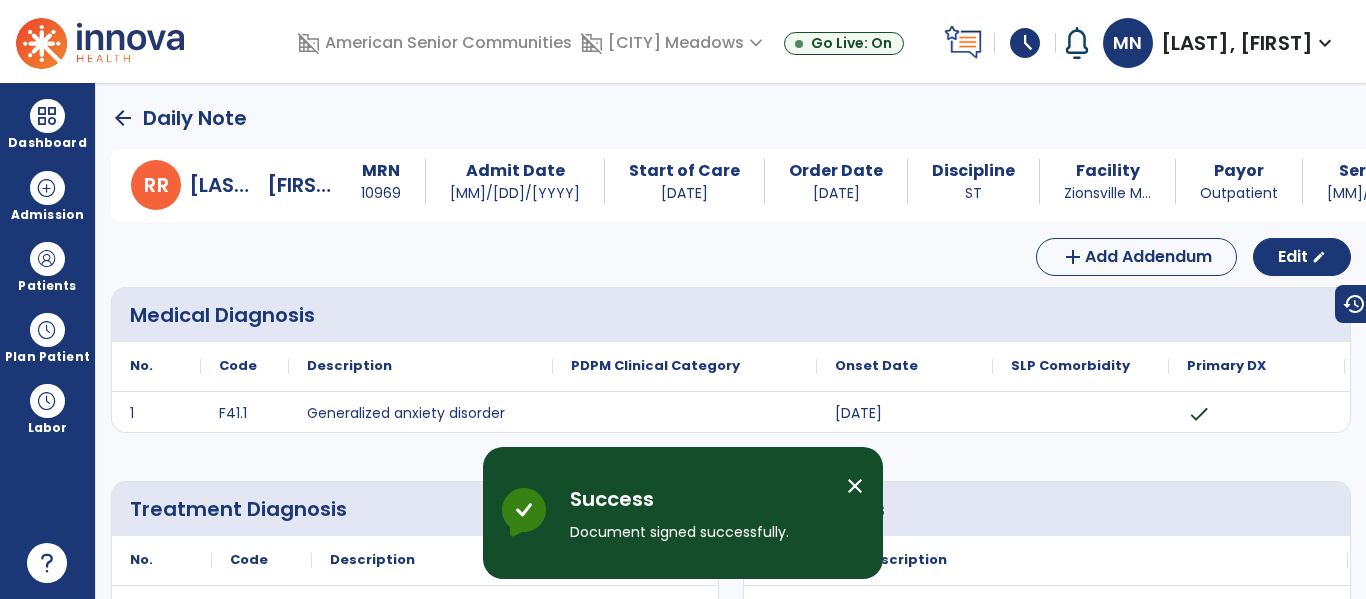 click on "arrow_back" 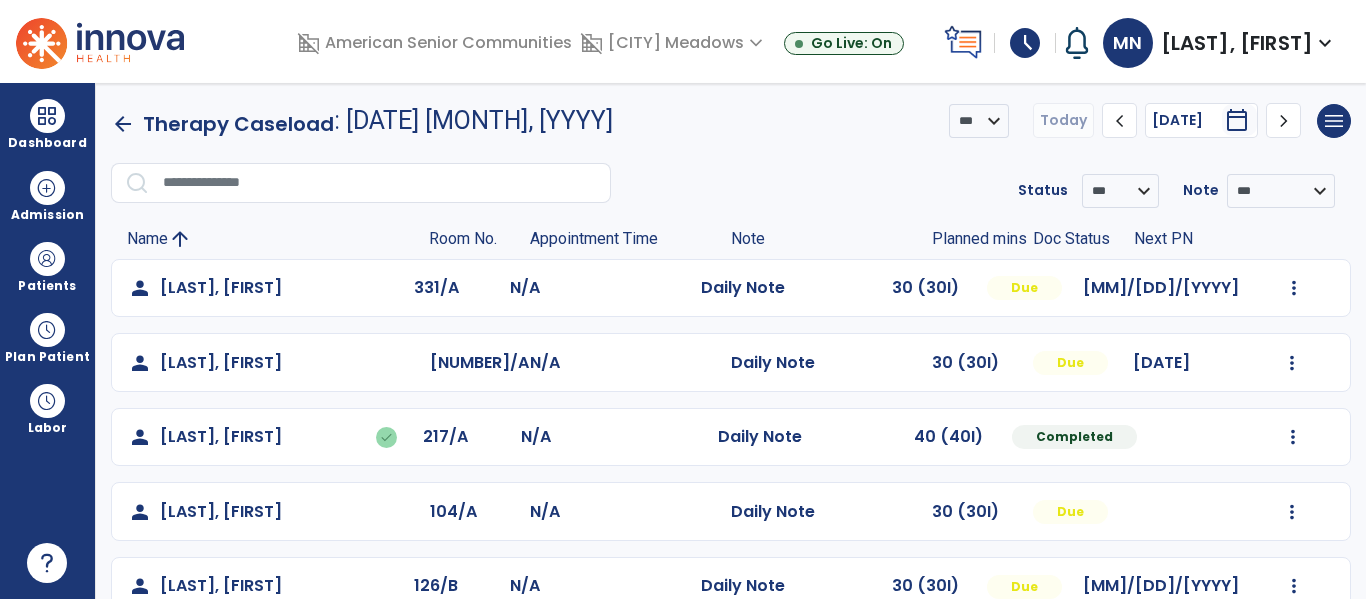 scroll, scrollTop: 264, scrollLeft: 0, axis: vertical 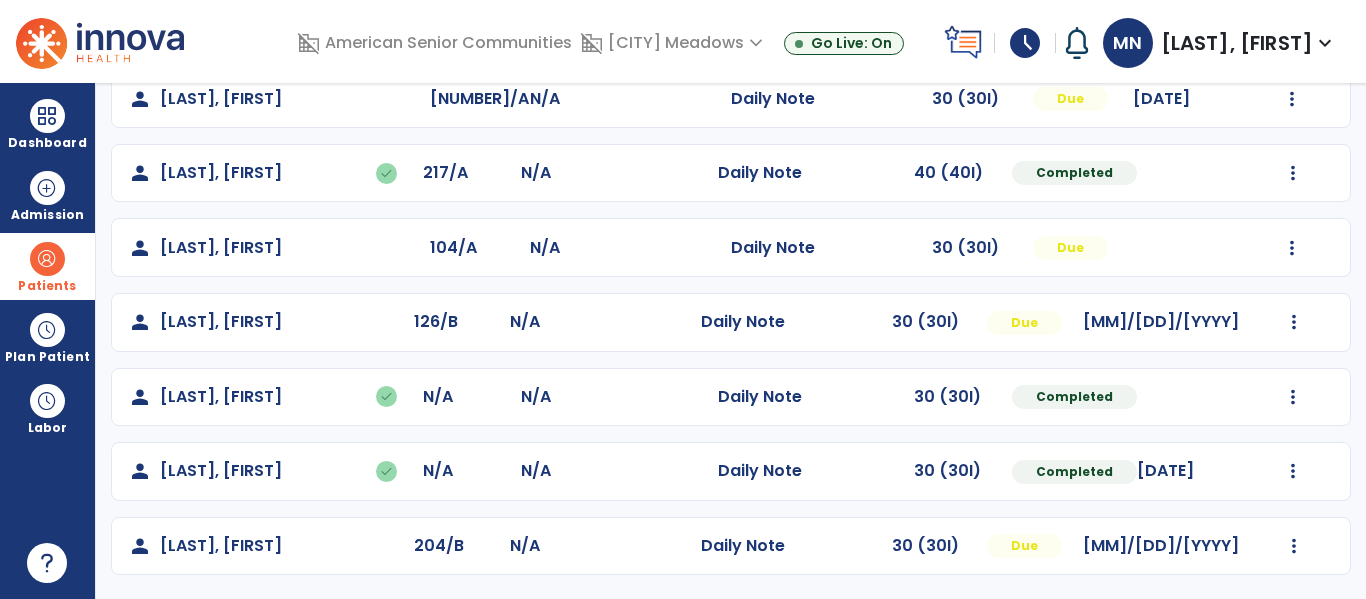 click on "Patients" at bounding box center [47, 266] 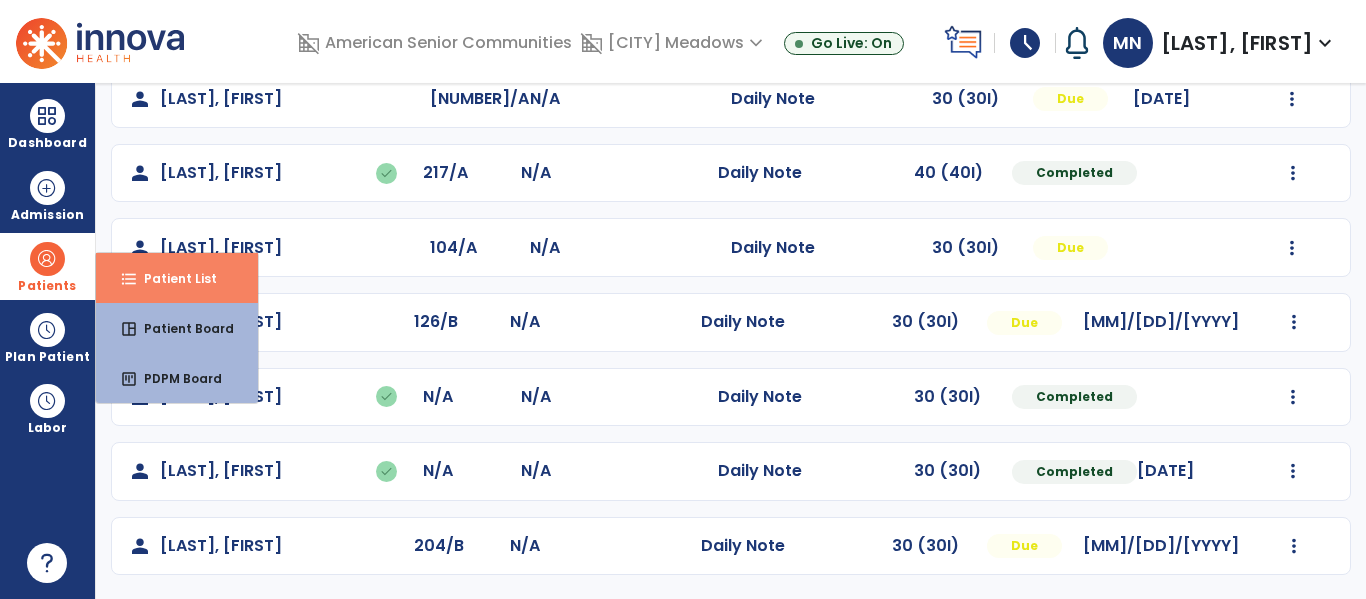 click on "format_list_bulleted  Patient List" at bounding box center [177, 278] 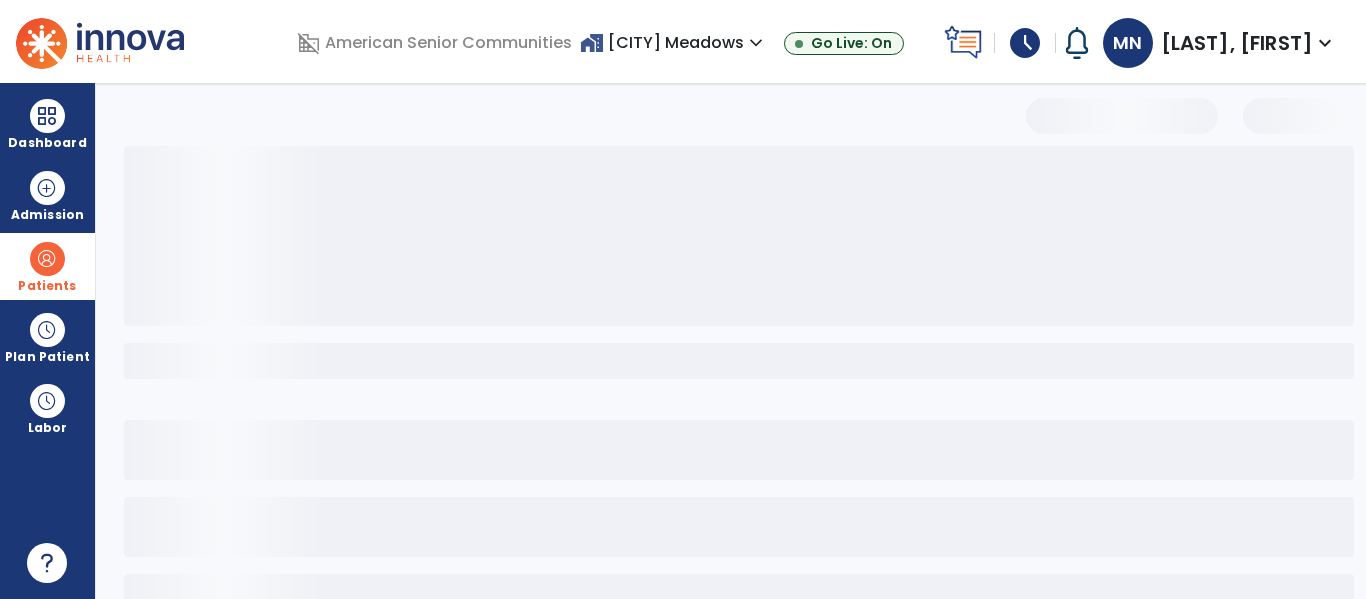 scroll, scrollTop: 144, scrollLeft: 0, axis: vertical 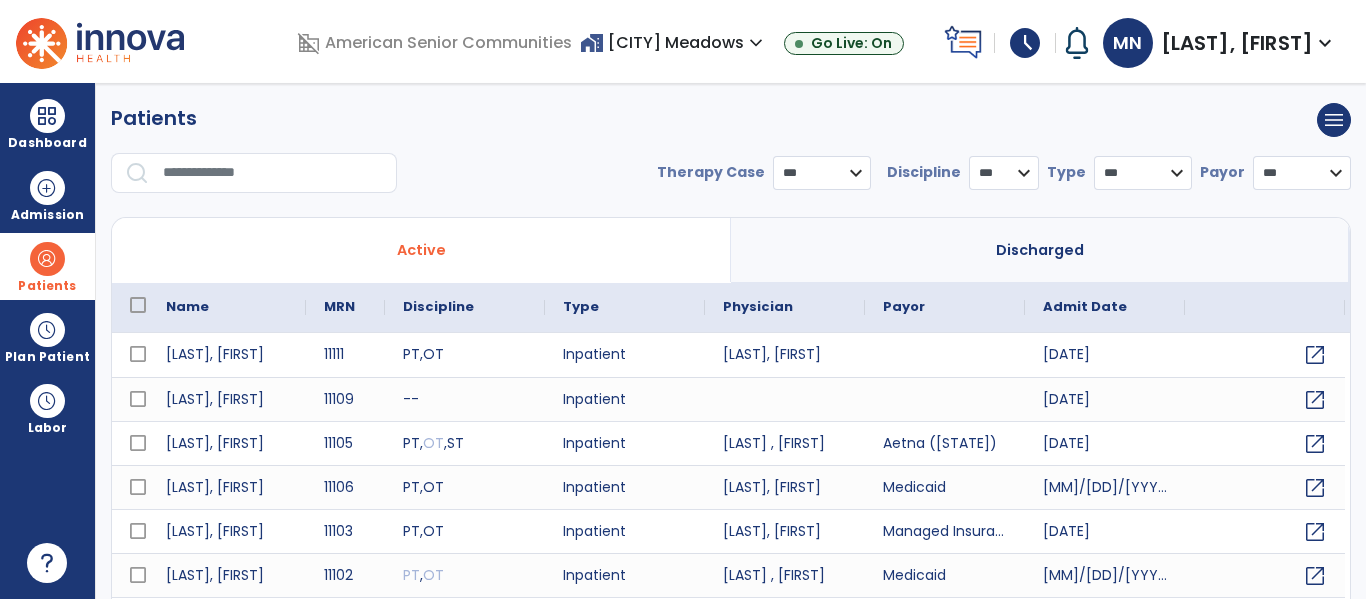 click at bounding box center (273, 173) 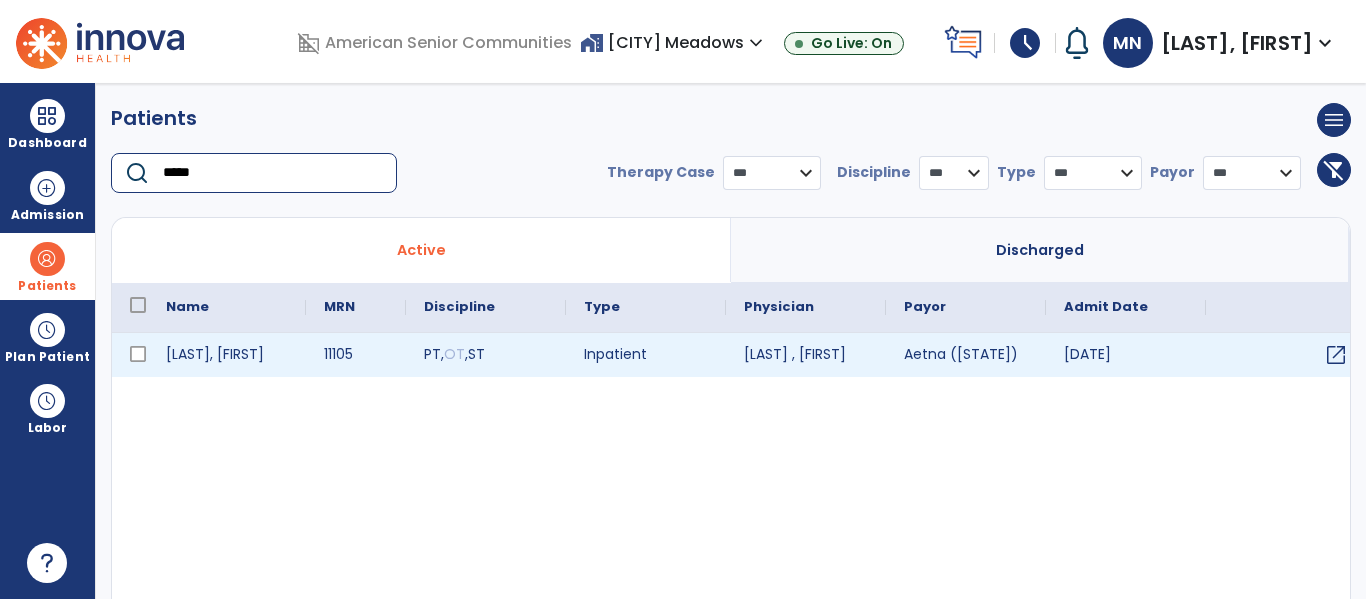 type on "*****" 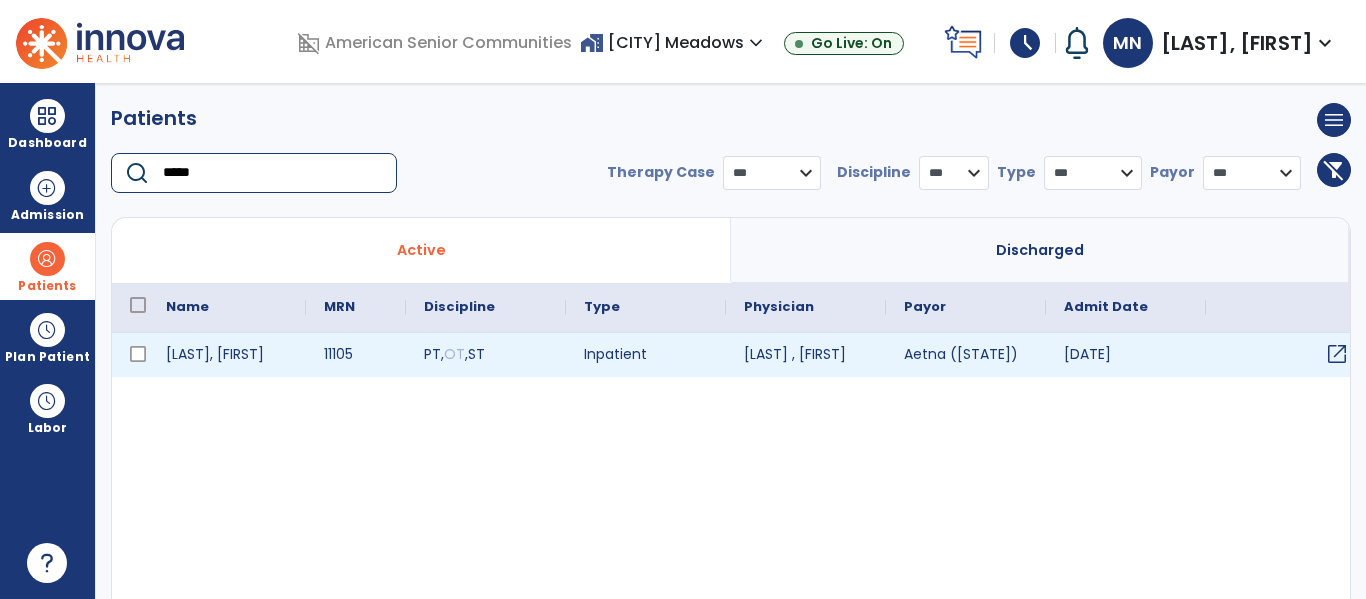 click on "open_in_new" at bounding box center (1337, 354) 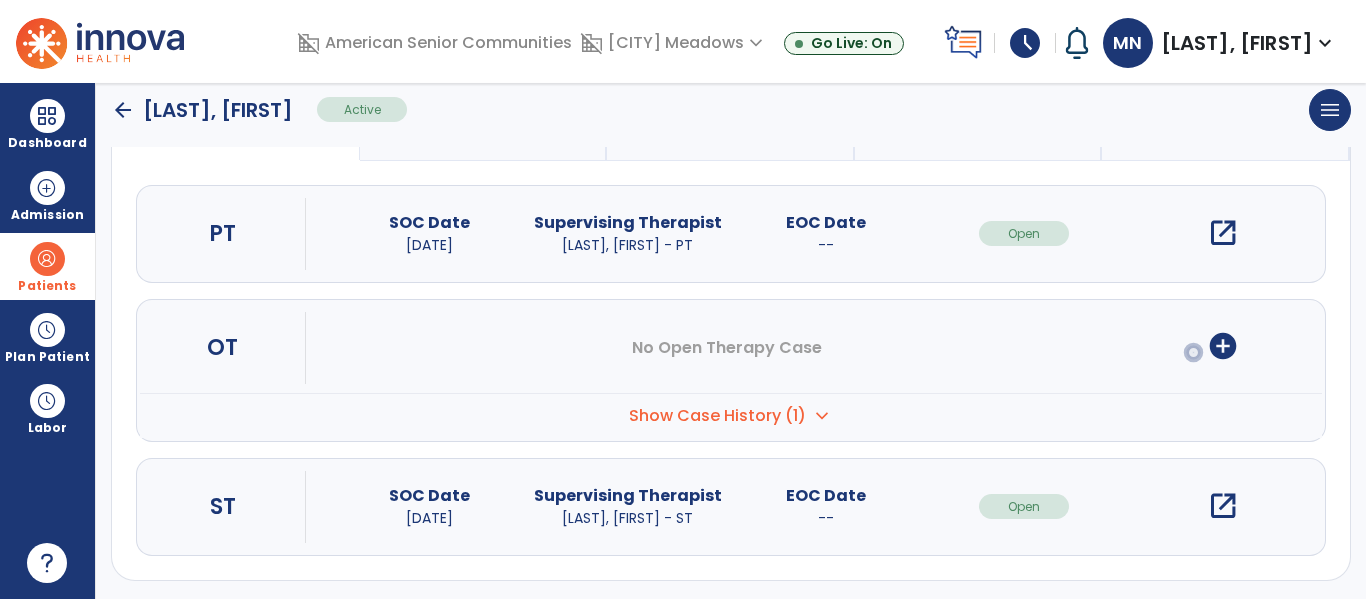 scroll, scrollTop: 207, scrollLeft: 0, axis: vertical 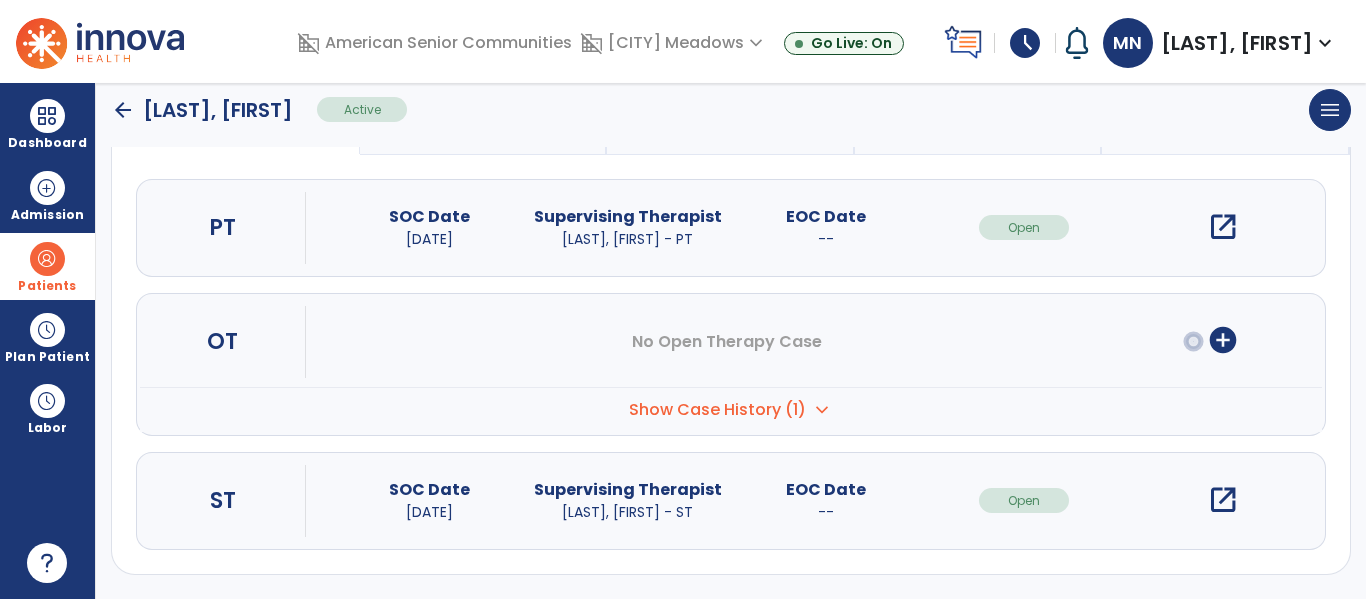 click on "open_in_new" at bounding box center [1223, 500] 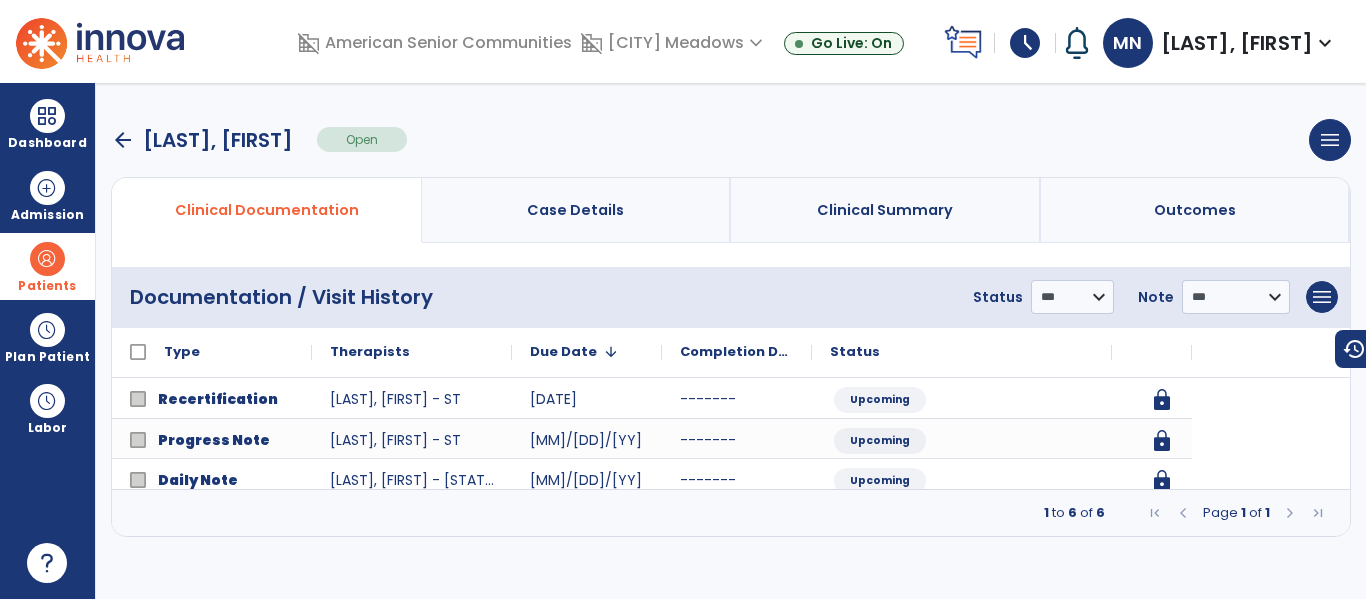 scroll, scrollTop: 0, scrollLeft: 0, axis: both 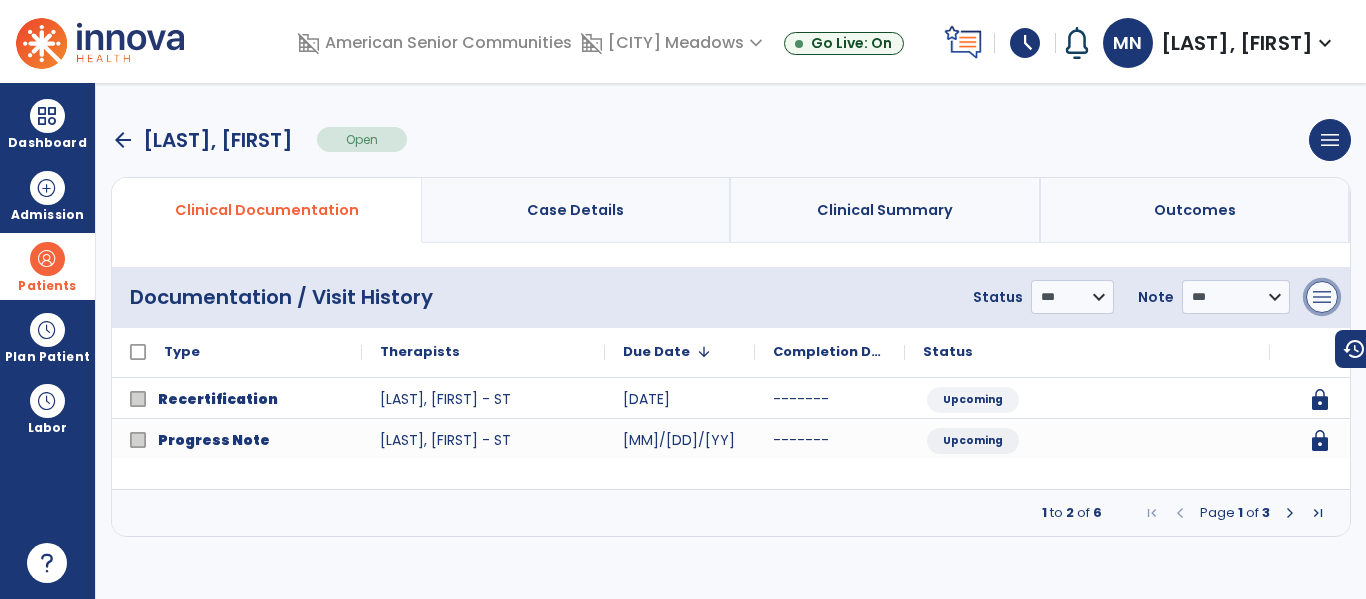 click on "menu" at bounding box center (1322, 297) 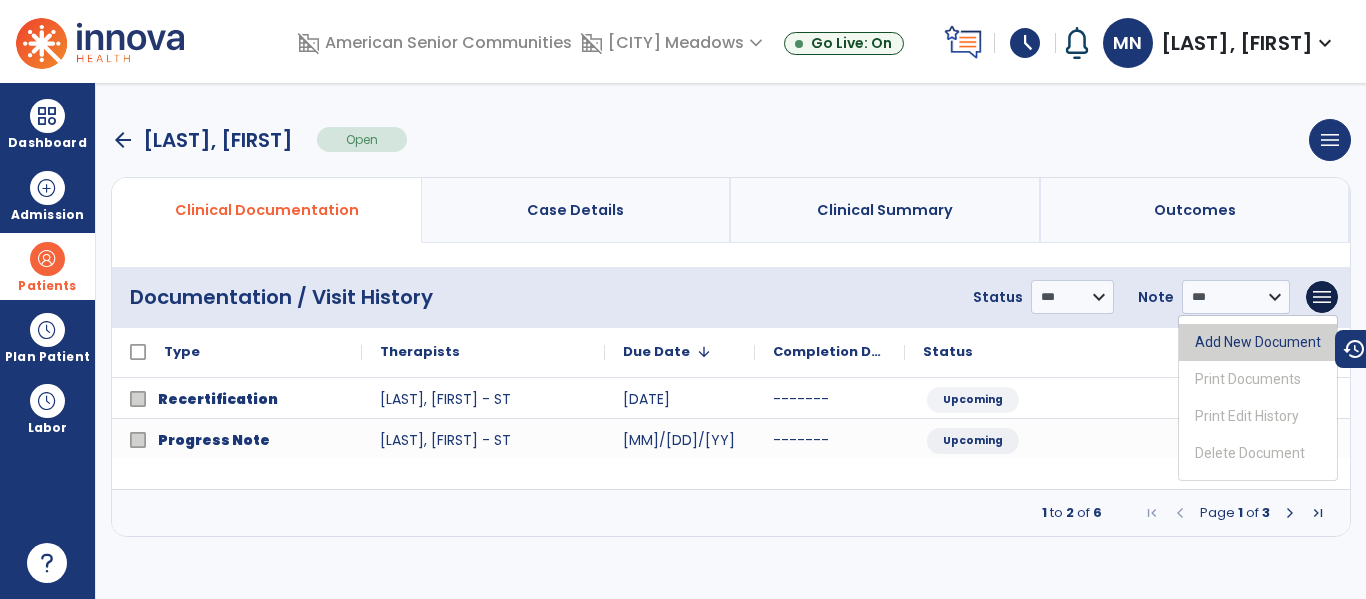 click on "Add New Document" at bounding box center [1258, 342] 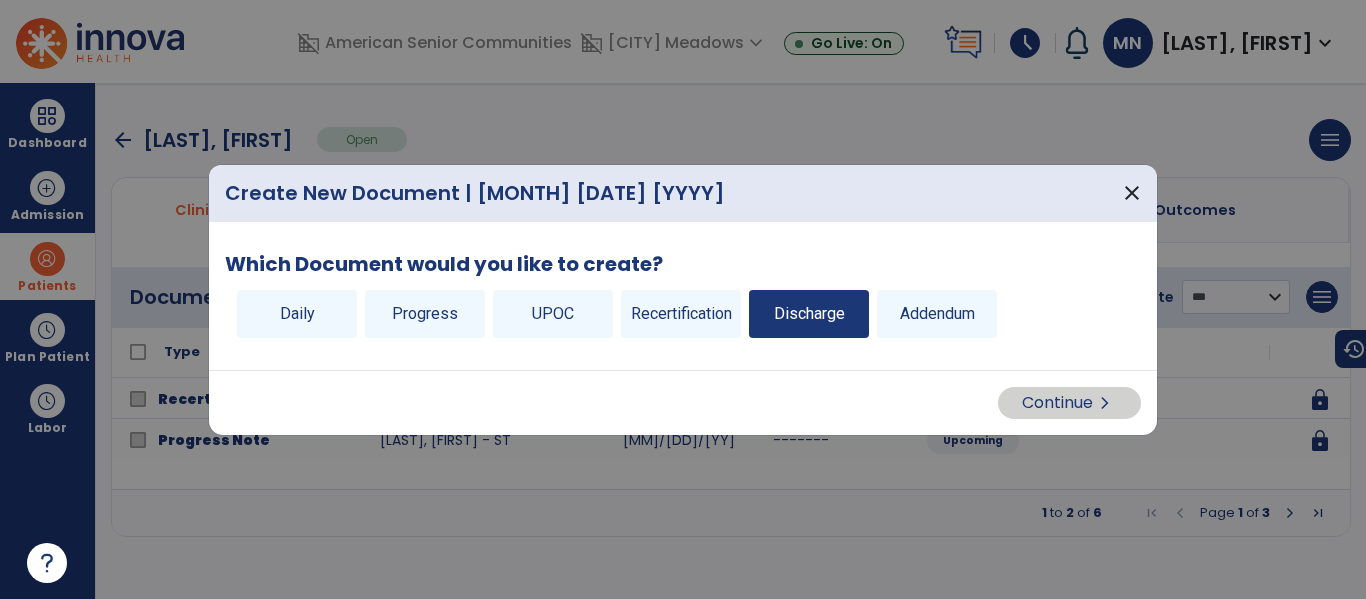 click on "Discharge" at bounding box center (809, 314) 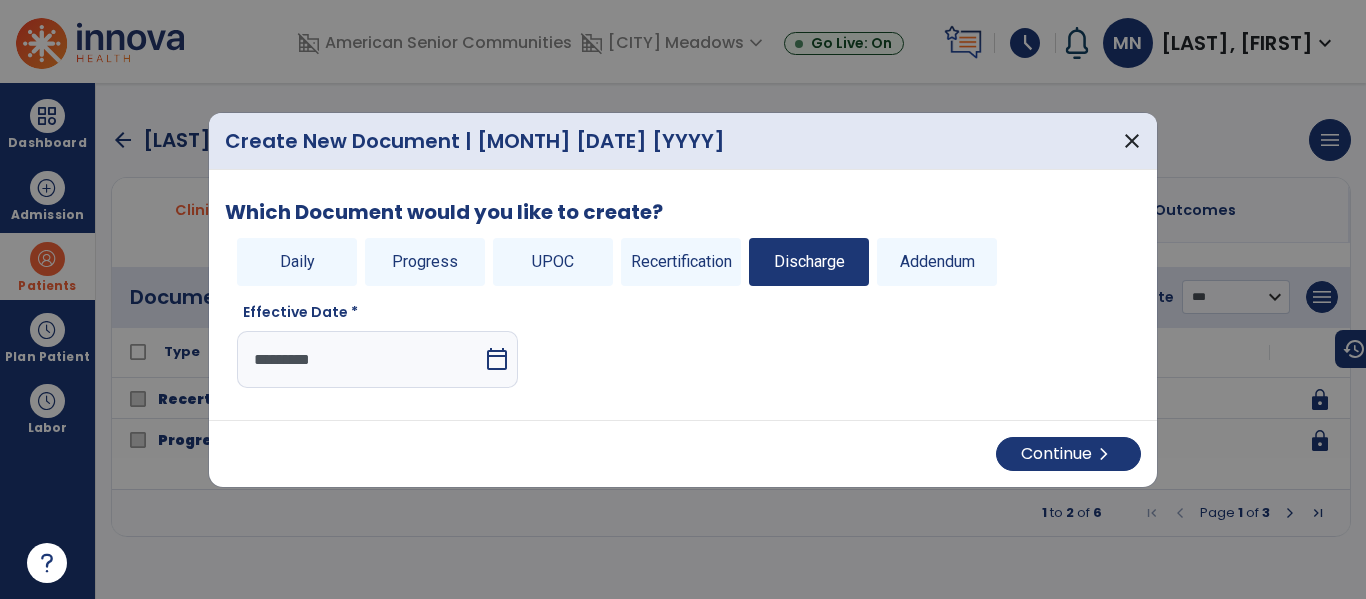 click on "calendar_today" at bounding box center [497, 359] 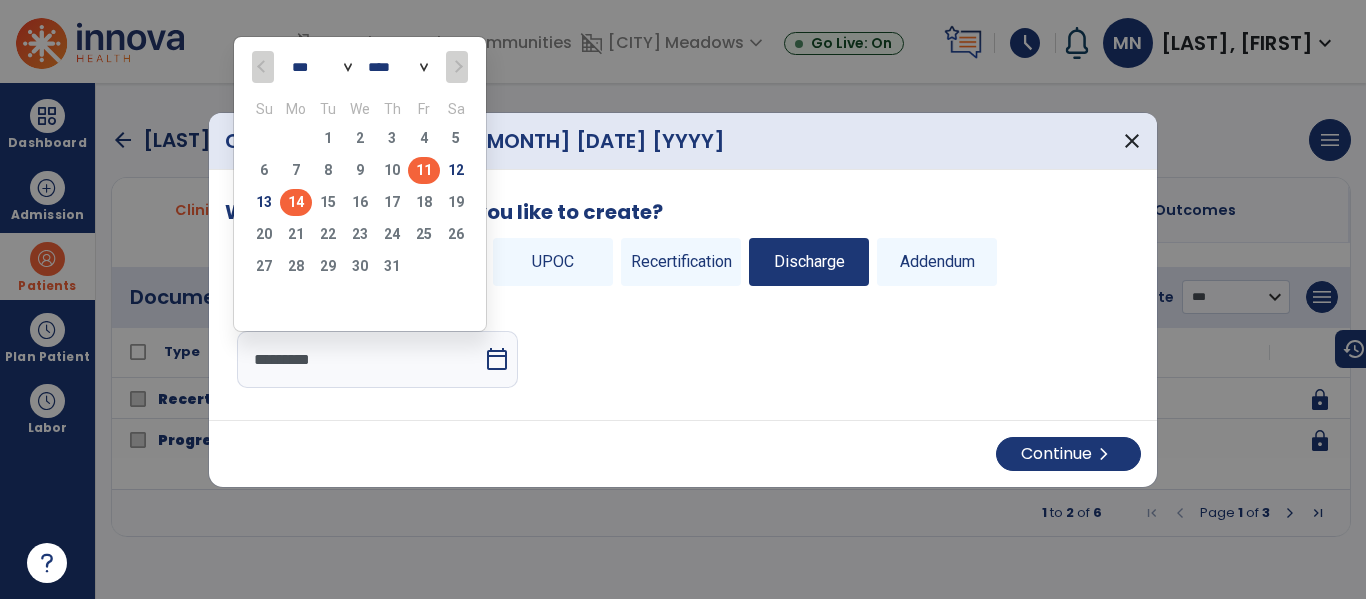 click on "11" 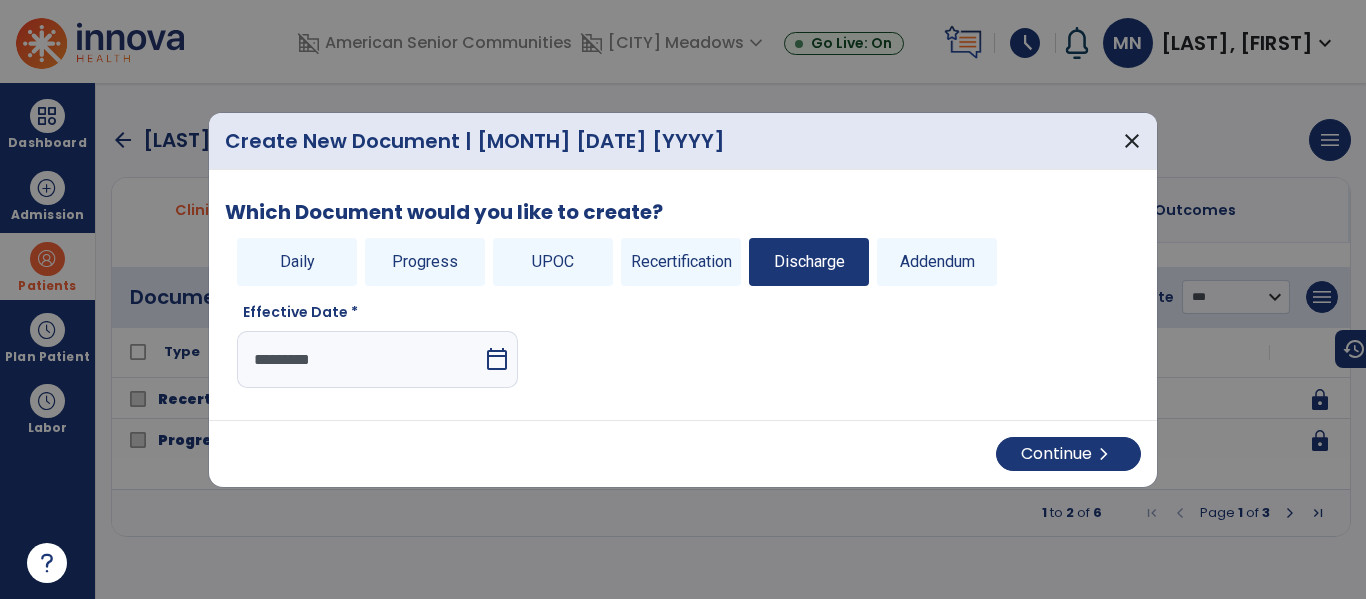 click on "calendar_today" at bounding box center [497, 359] 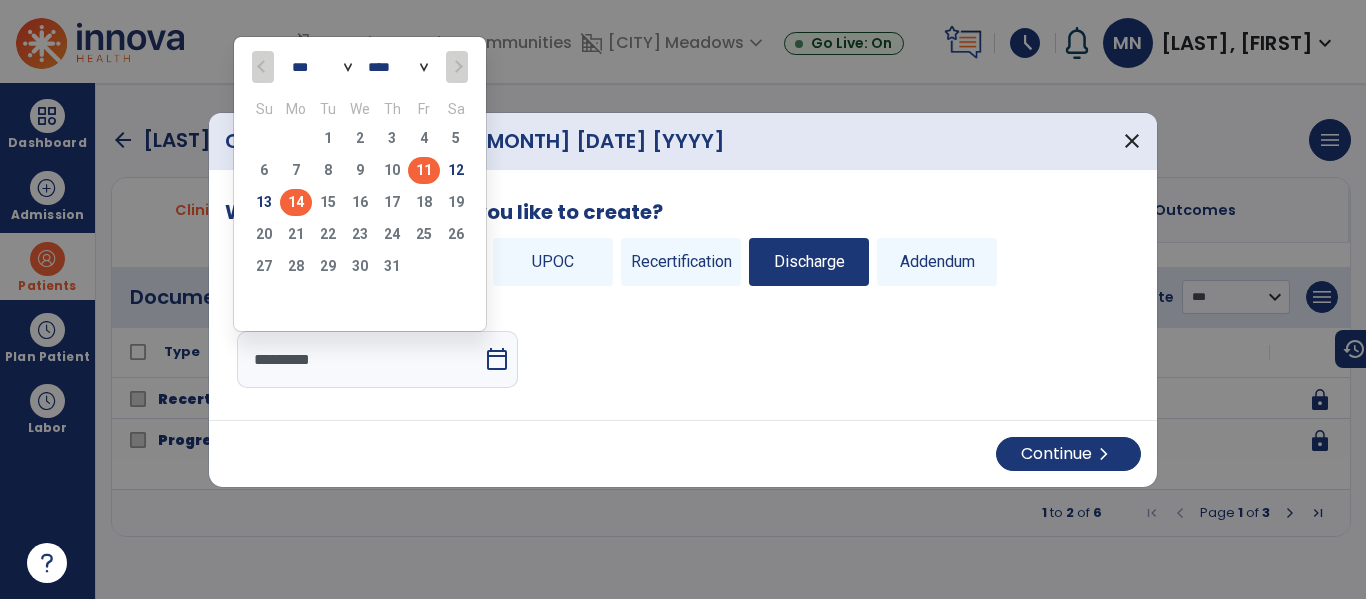 click on "14" 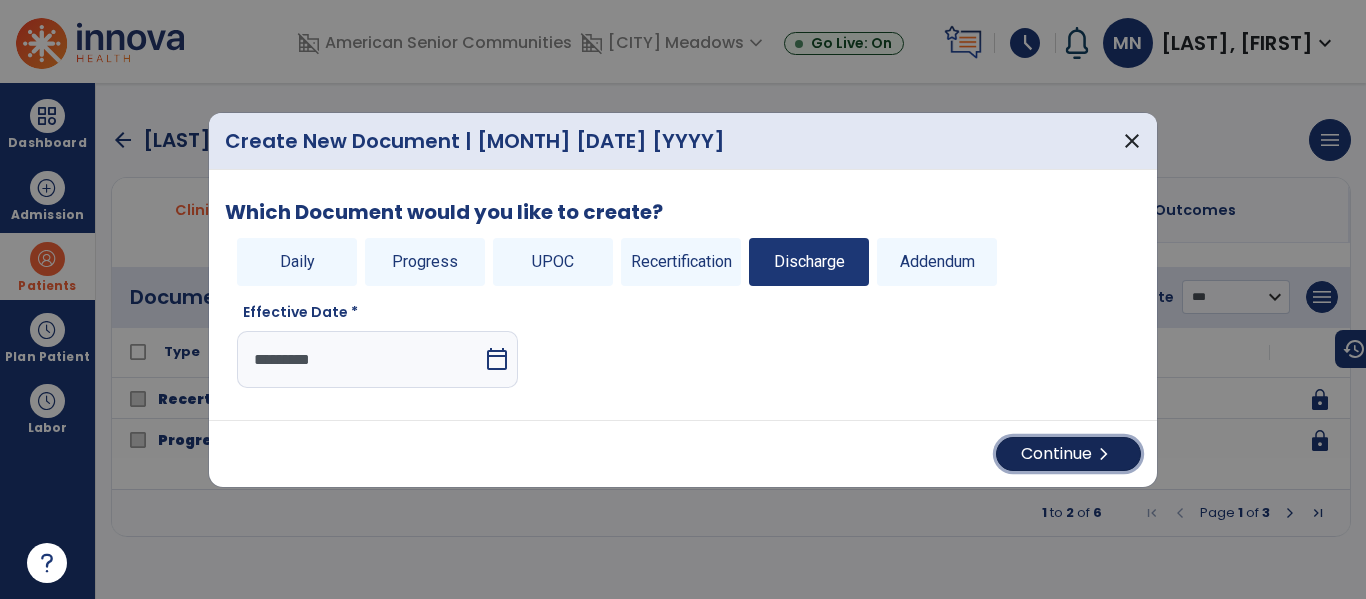 click on "chevron_right" at bounding box center [1104, 454] 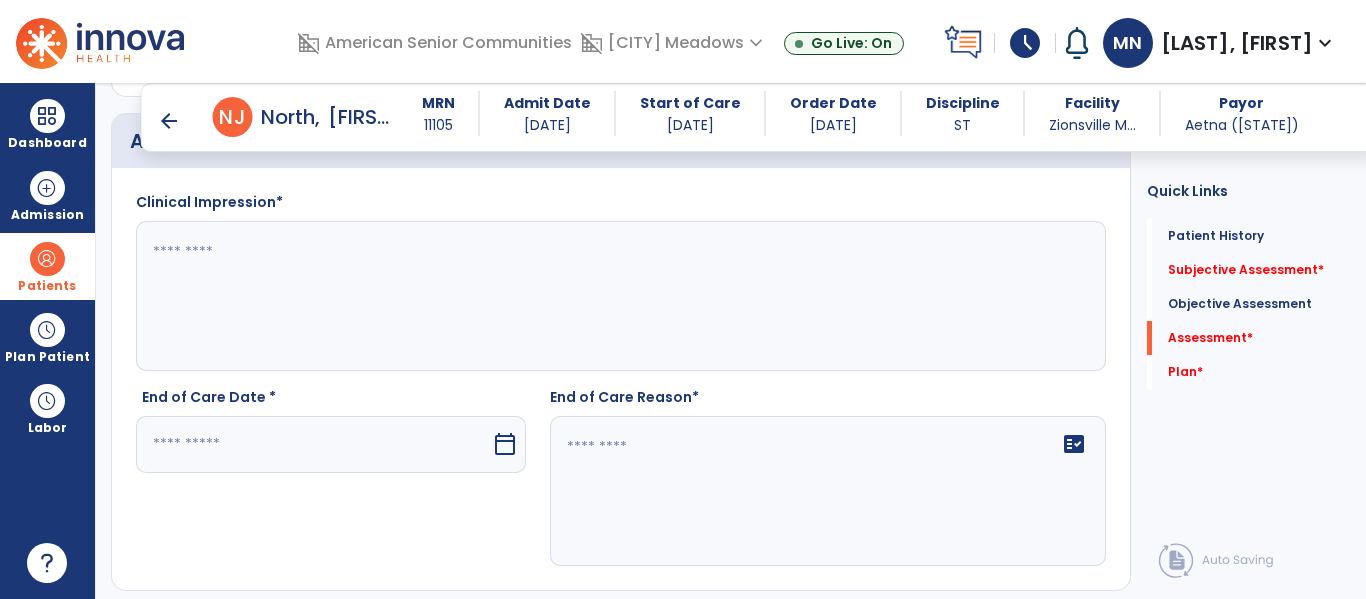 scroll, scrollTop: 1610, scrollLeft: 0, axis: vertical 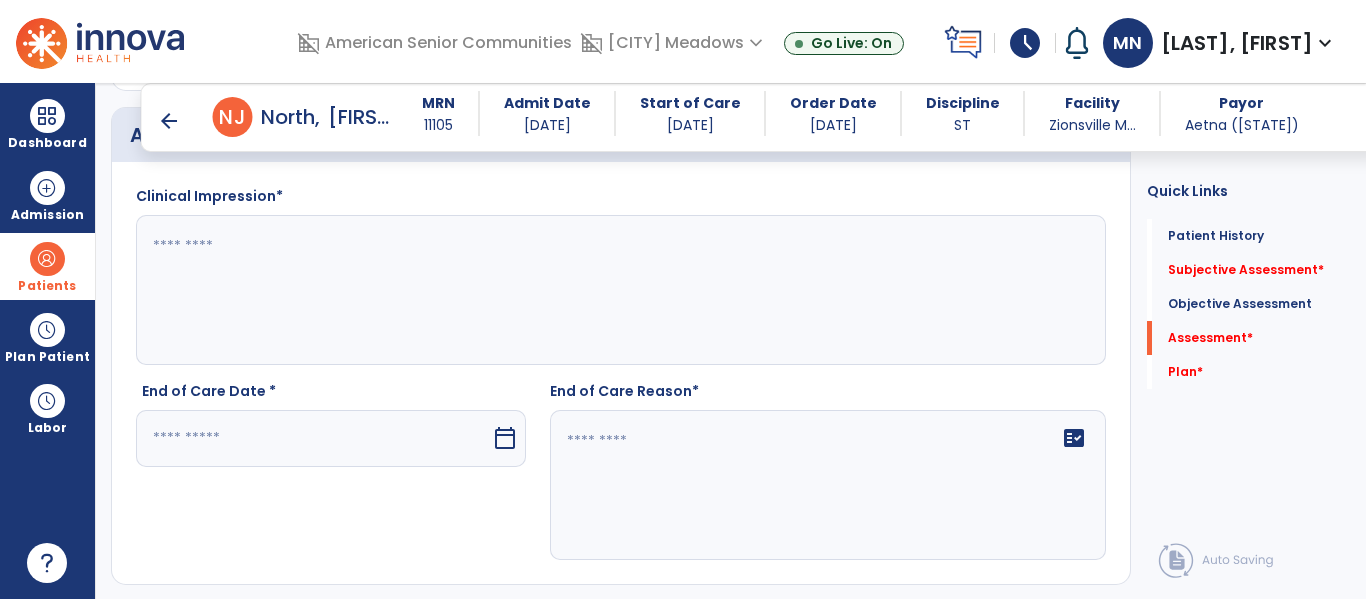 click on "fact_check" 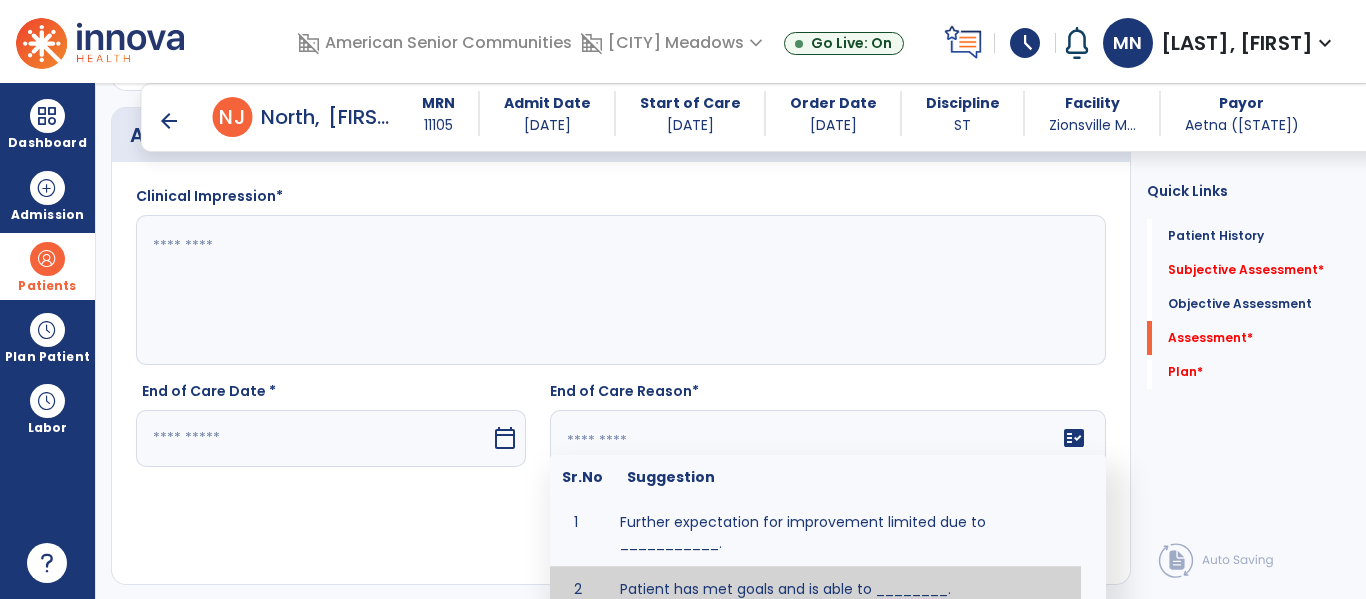 scroll, scrollTop: 110, scrollLeft: 0, axis: vertical 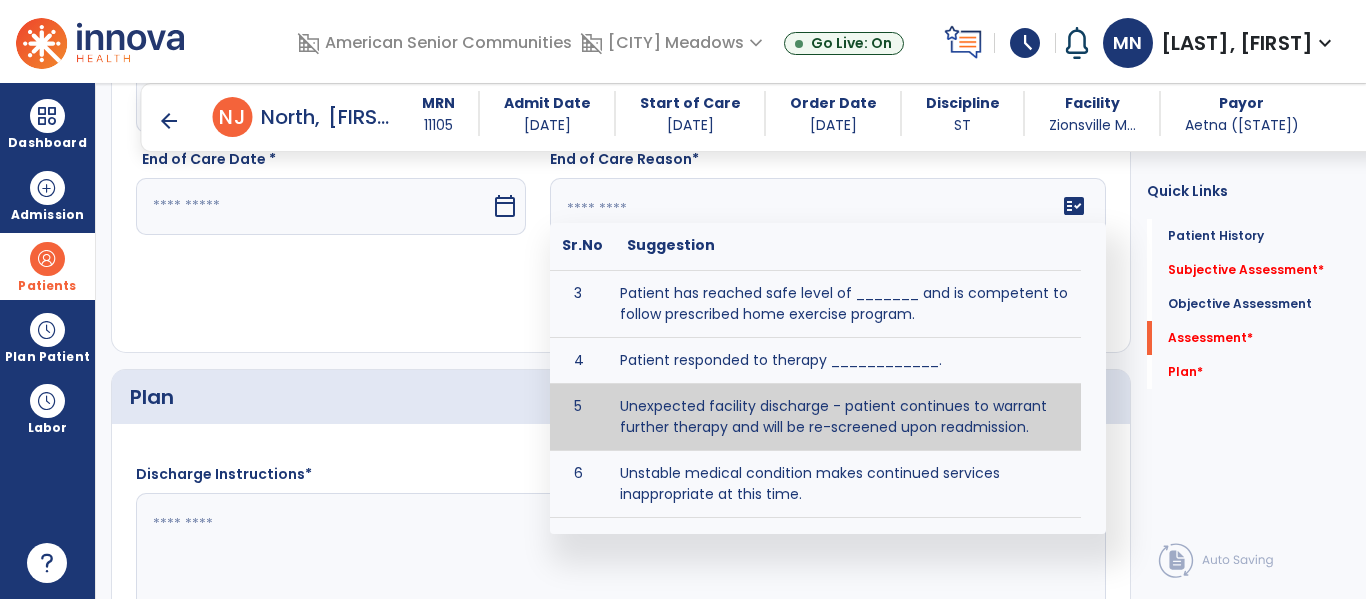 type on "**********" 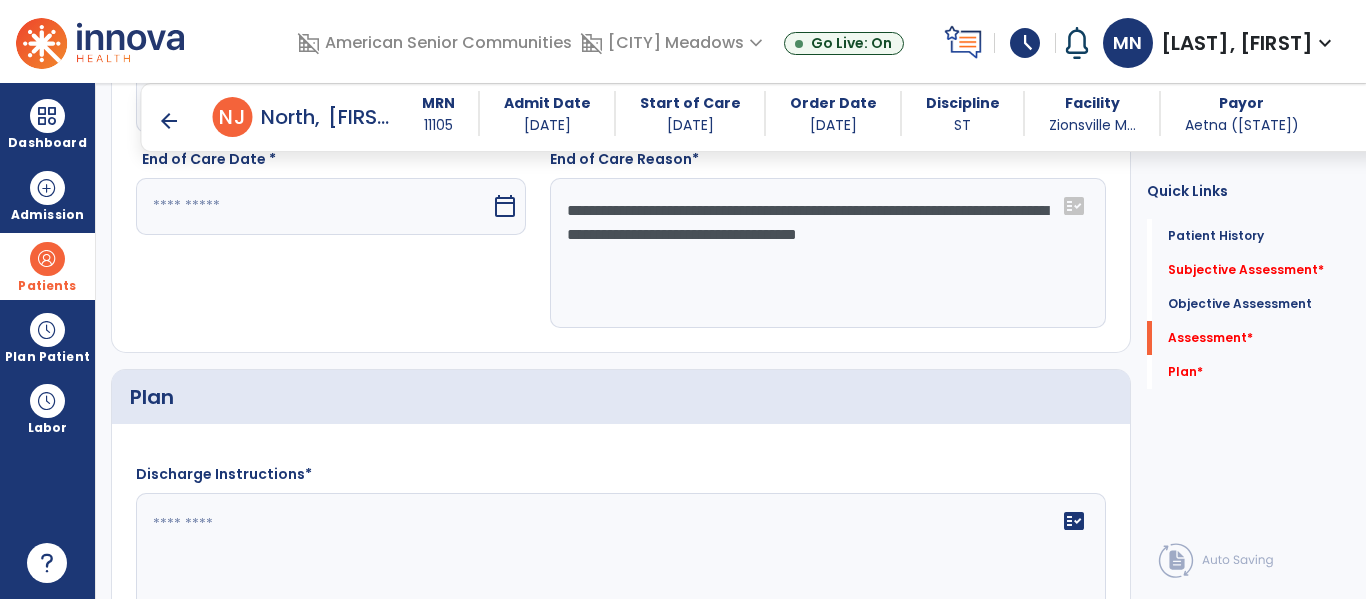 drag, startPoint x: 1045, startPoint y: 246, endPoint x: 567, endPoint y: 210, distance: 479.35373 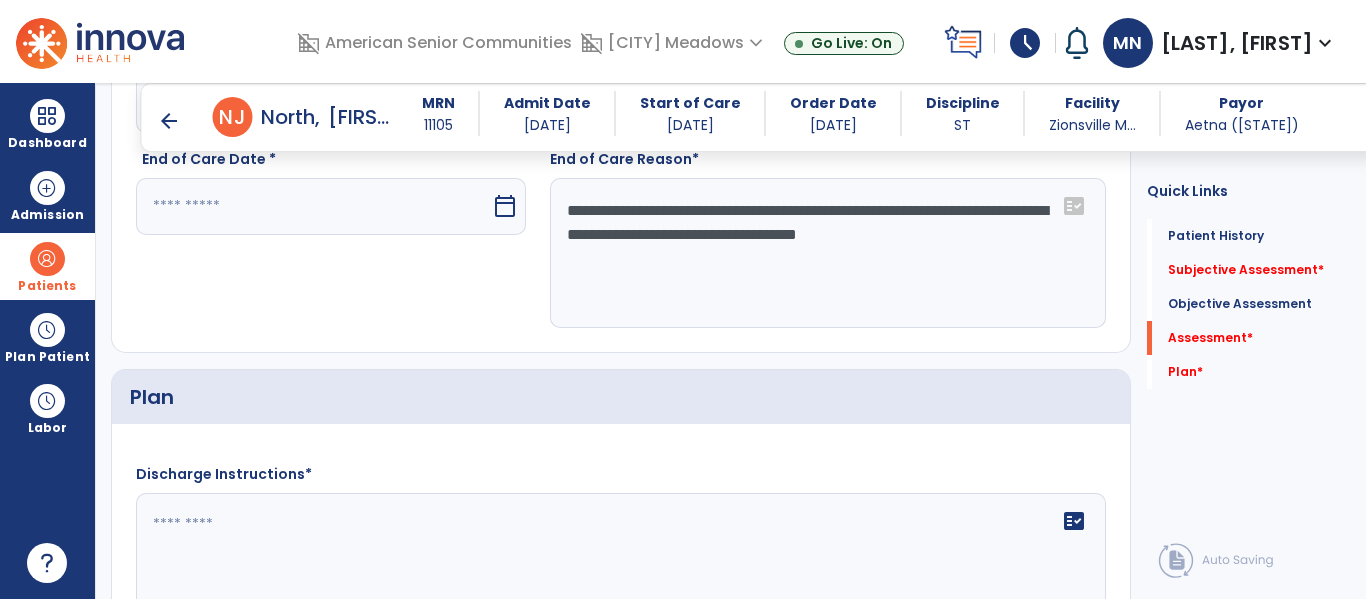 click on "**********" 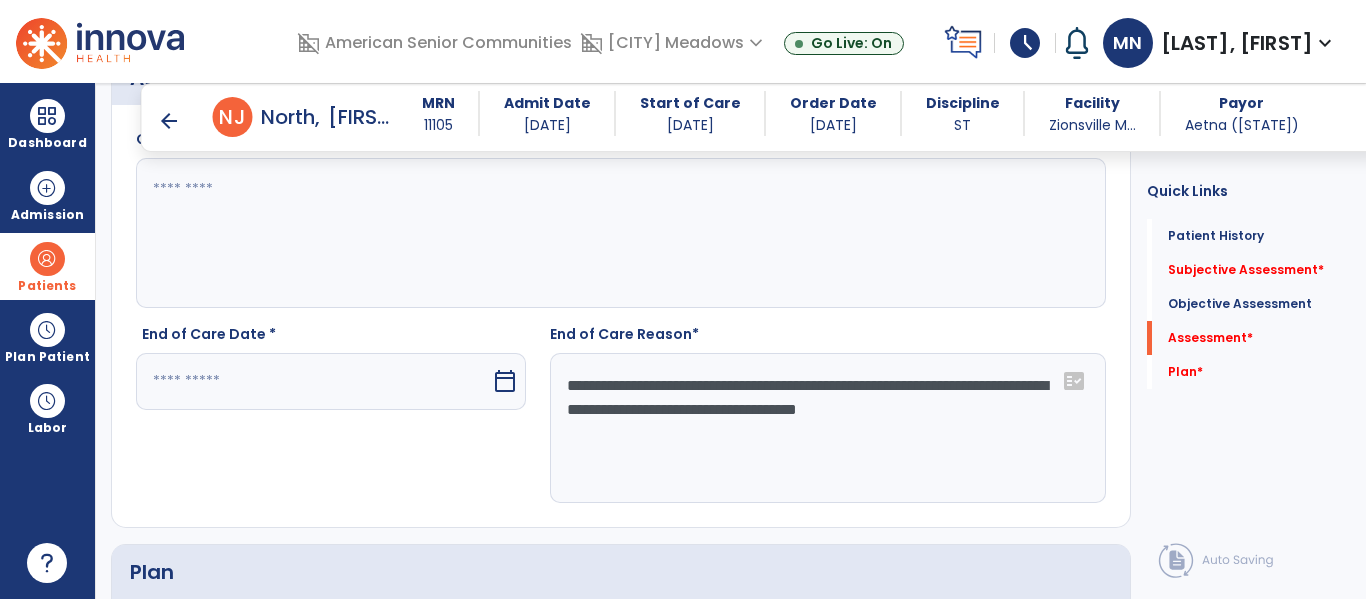 scroll, scrollTop: 1666, scrollLeft: 0, axis: vertical 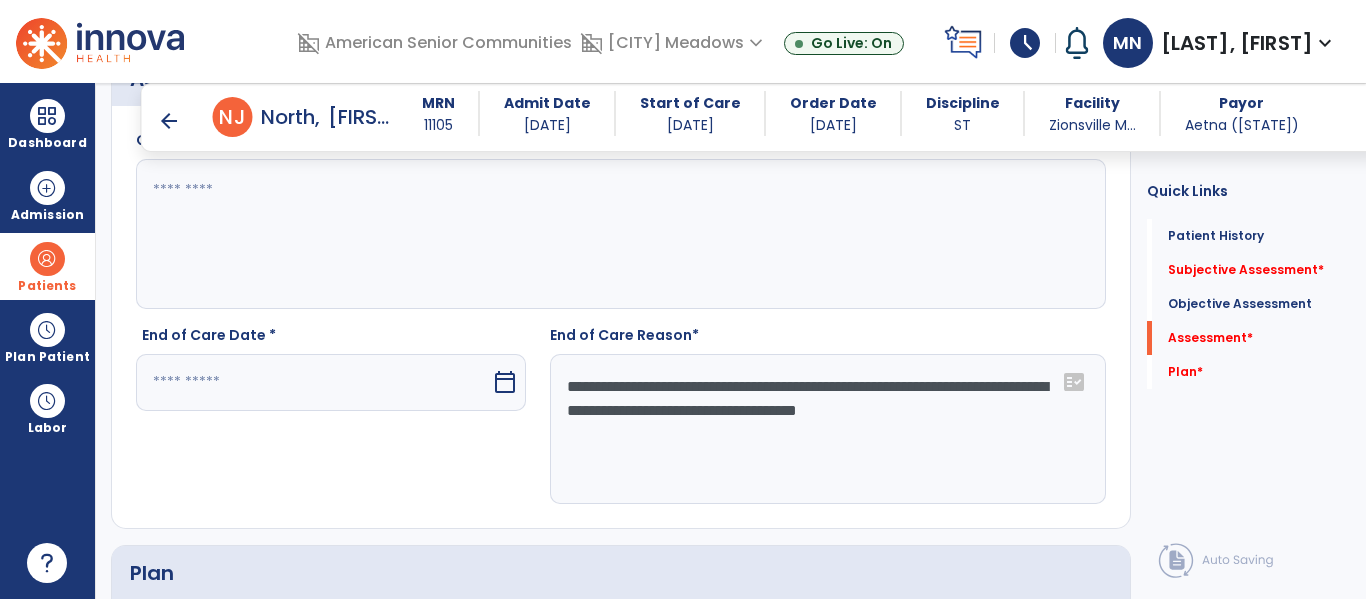 click 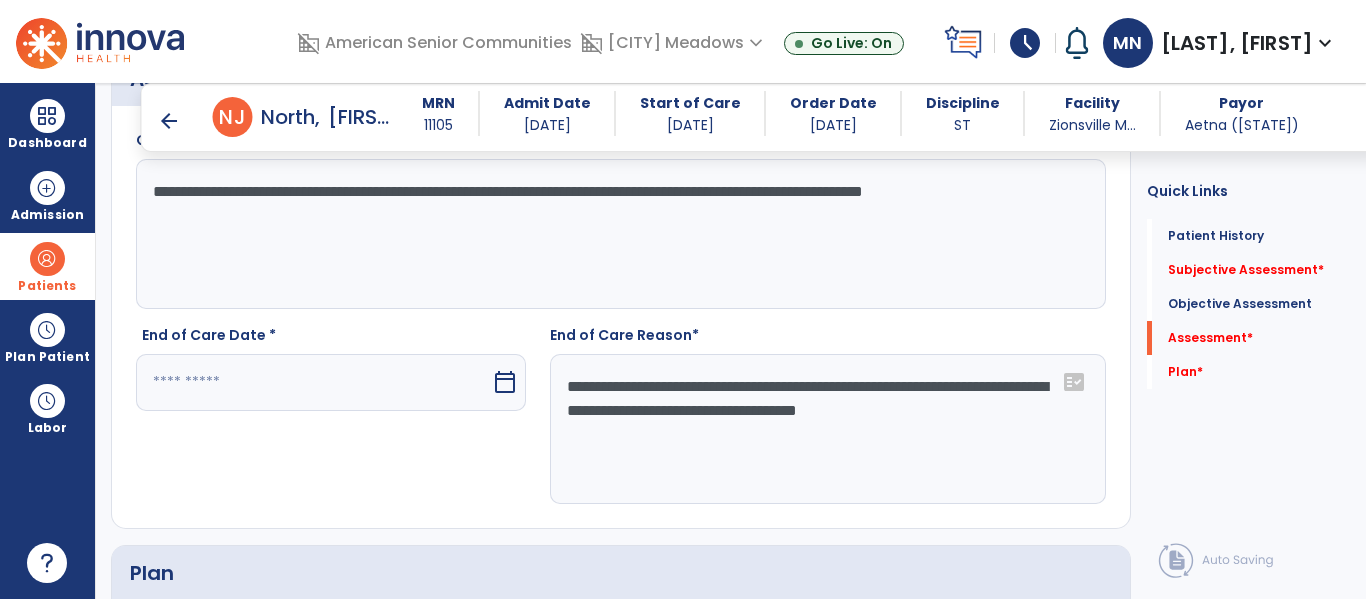 type on "**********" 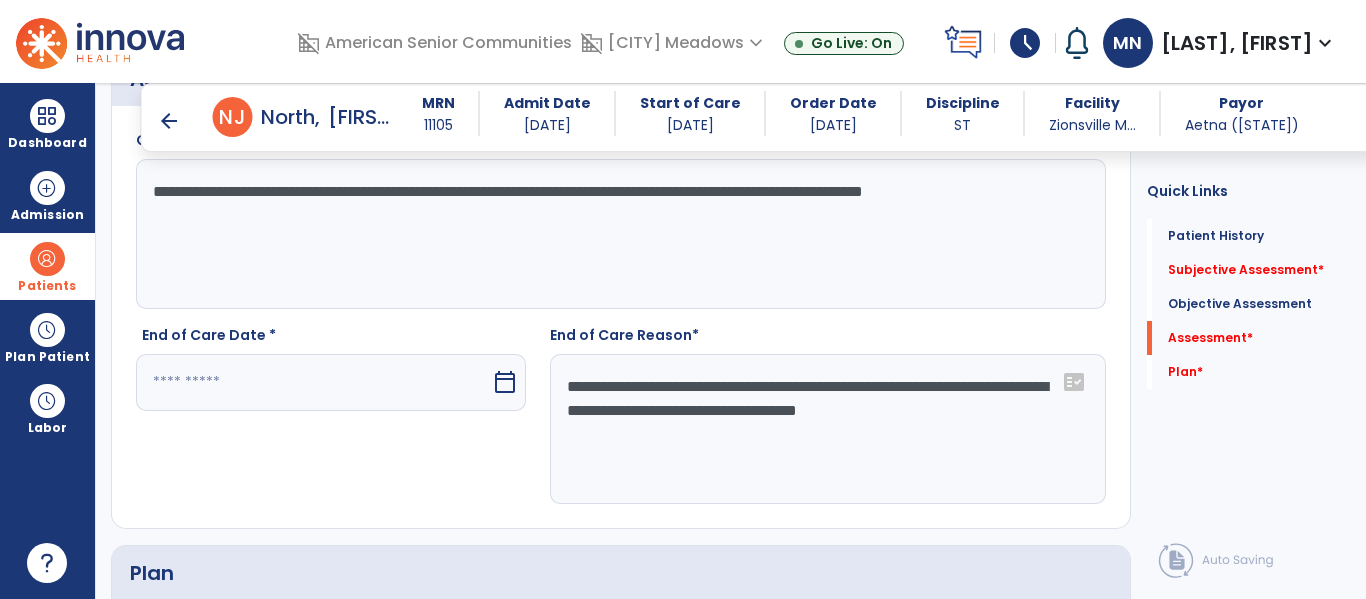 click at bounding box center [313, 382] 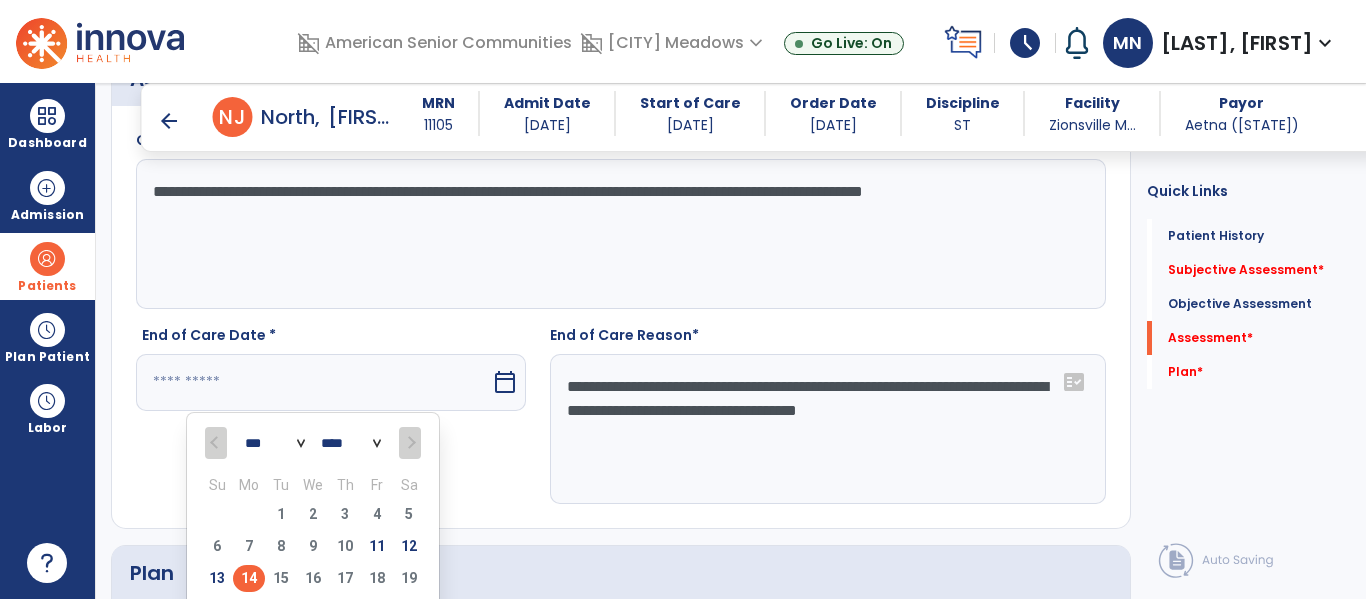 click on "14" at bounding box center (249, 578) 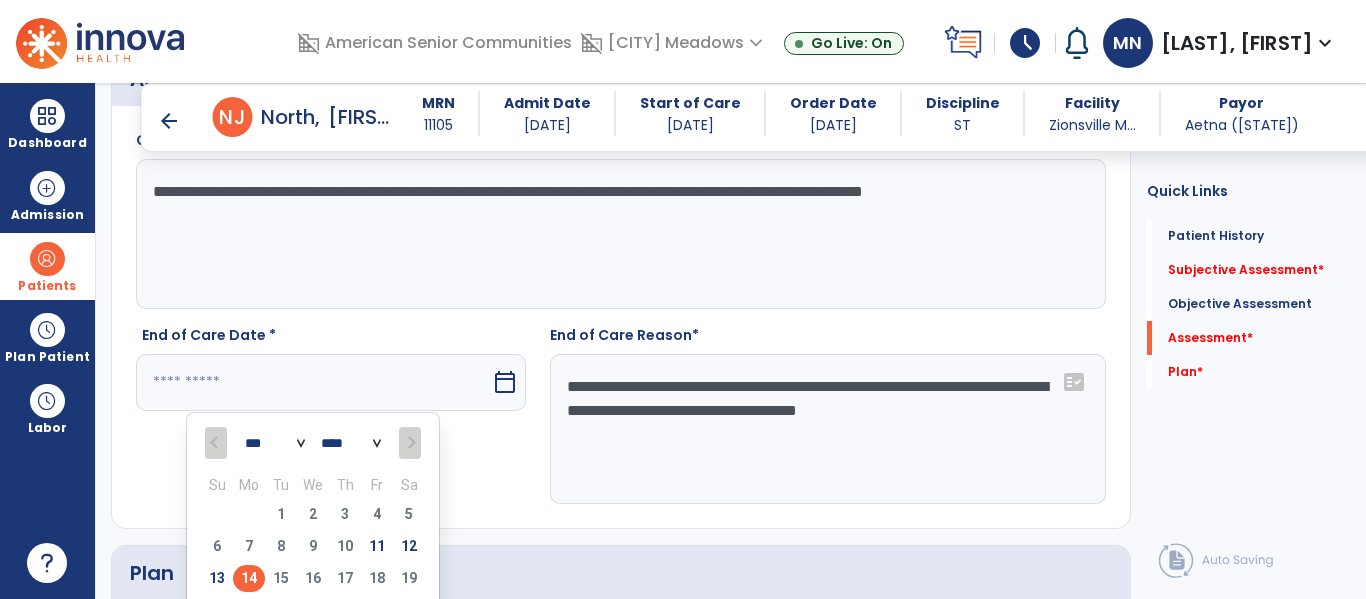 type on "*********" 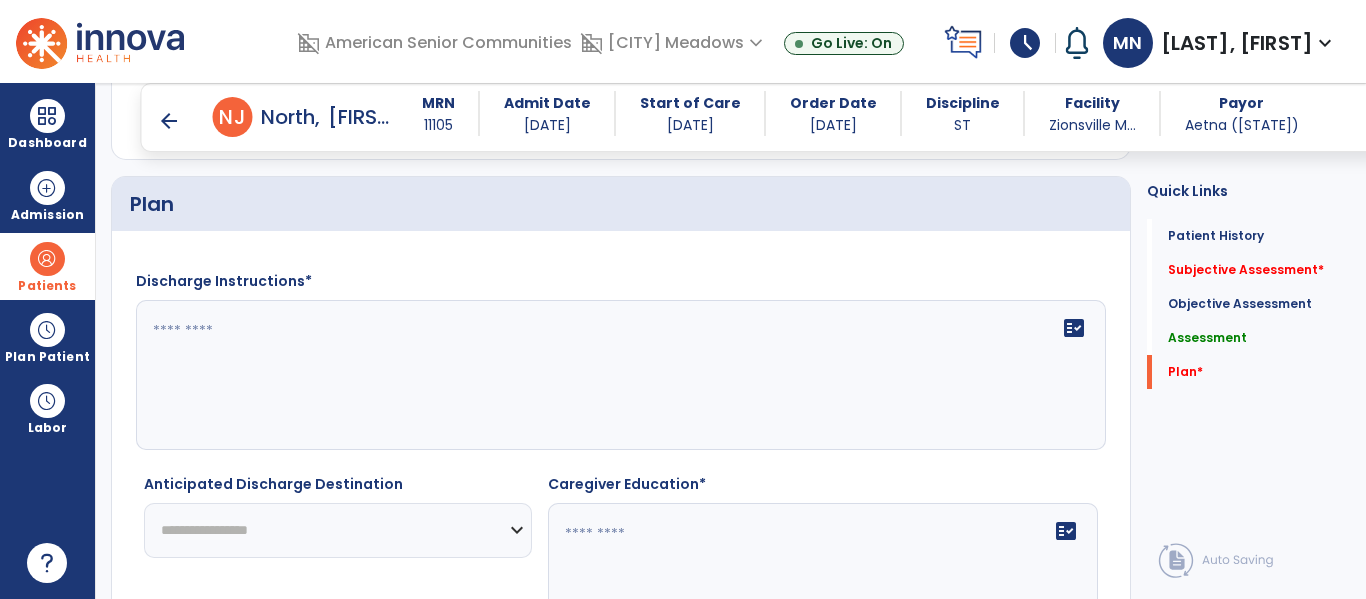 scroll, scrollTop: 2062, scrollLeft: 0, axis: vertical 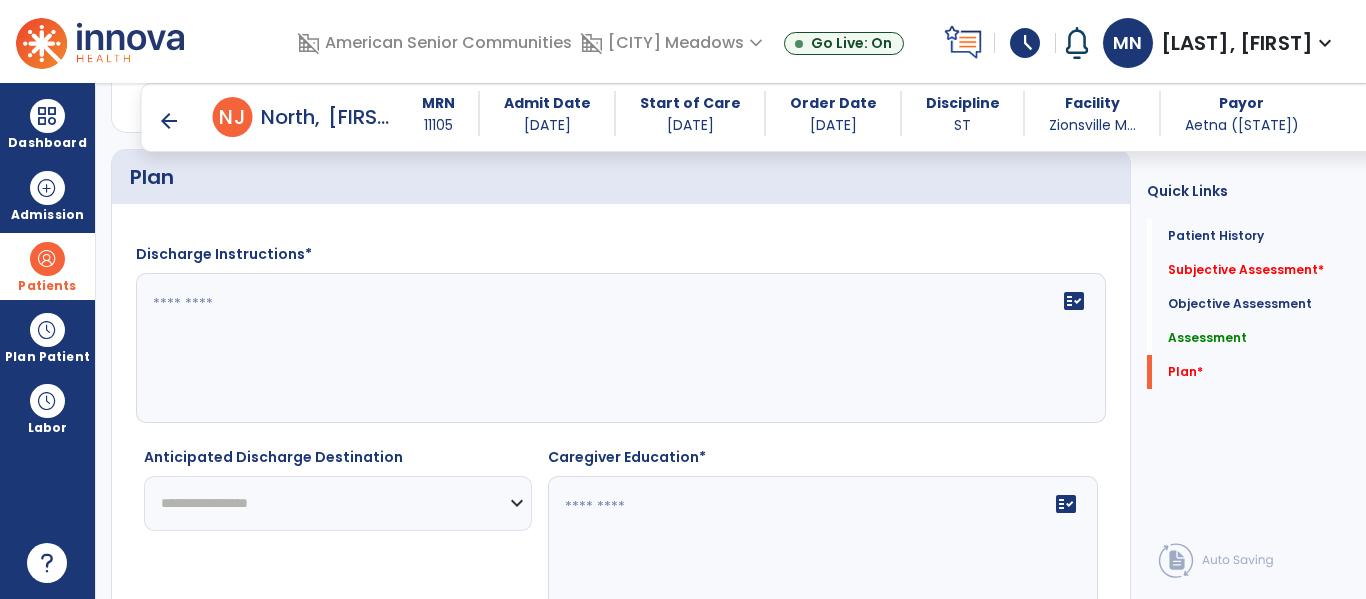 click on "fact_check" 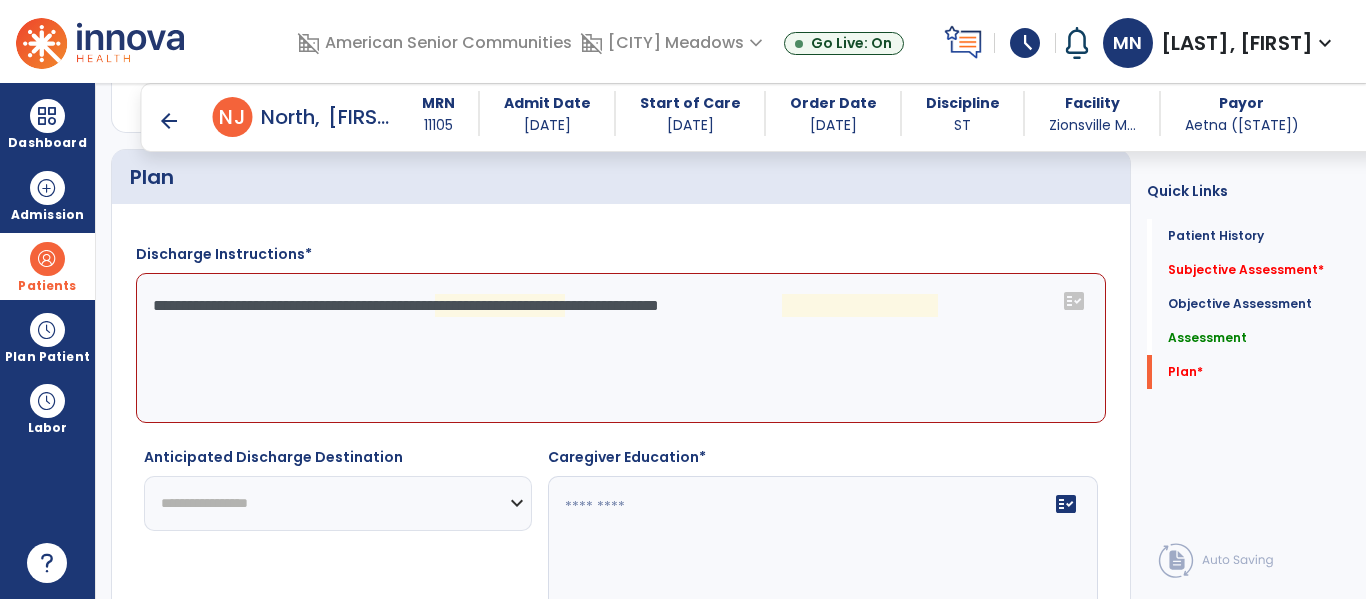 click on "**********" 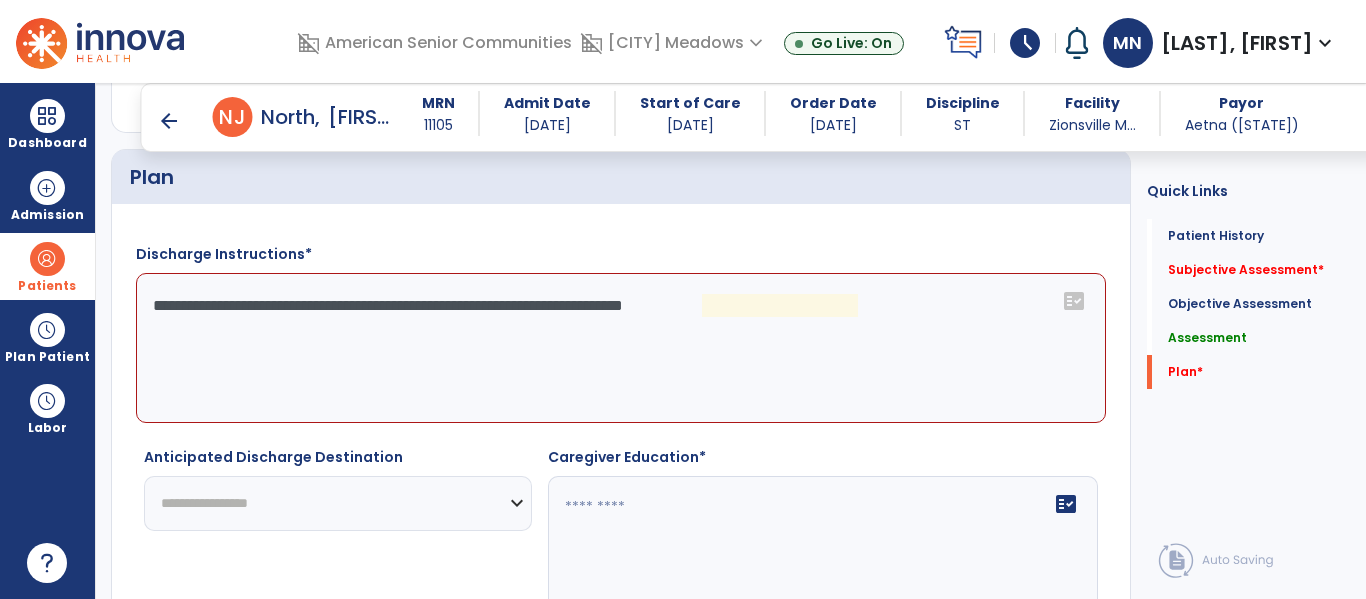 click on "**********" 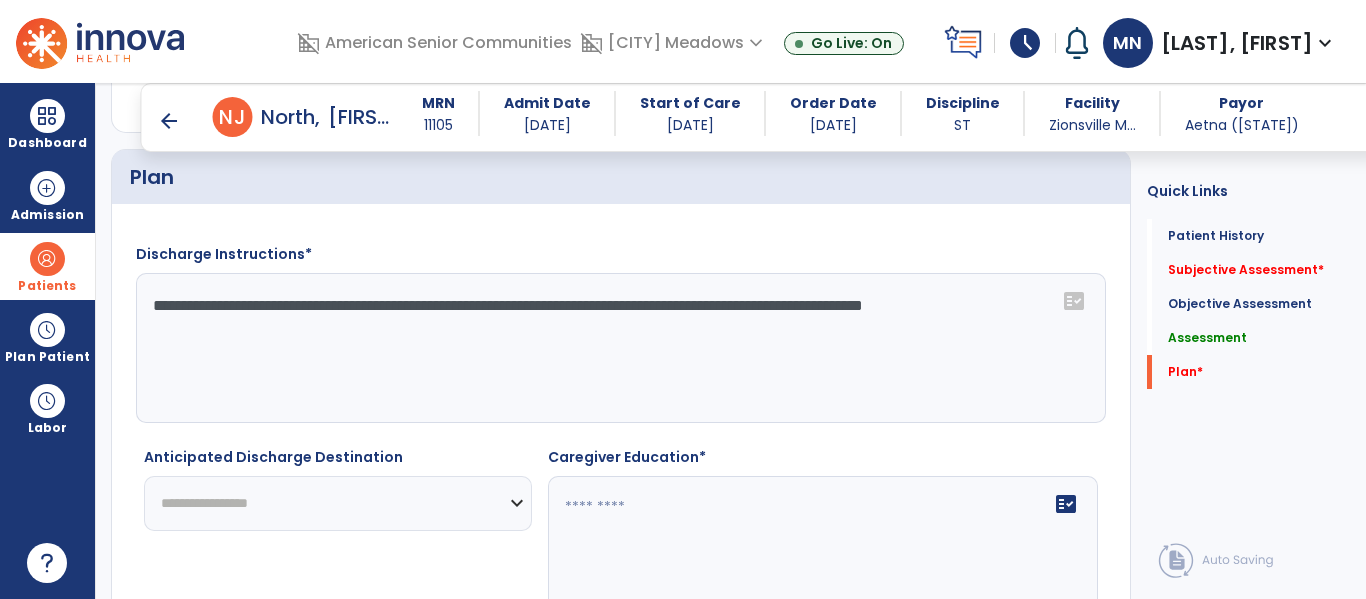 click on "**********" 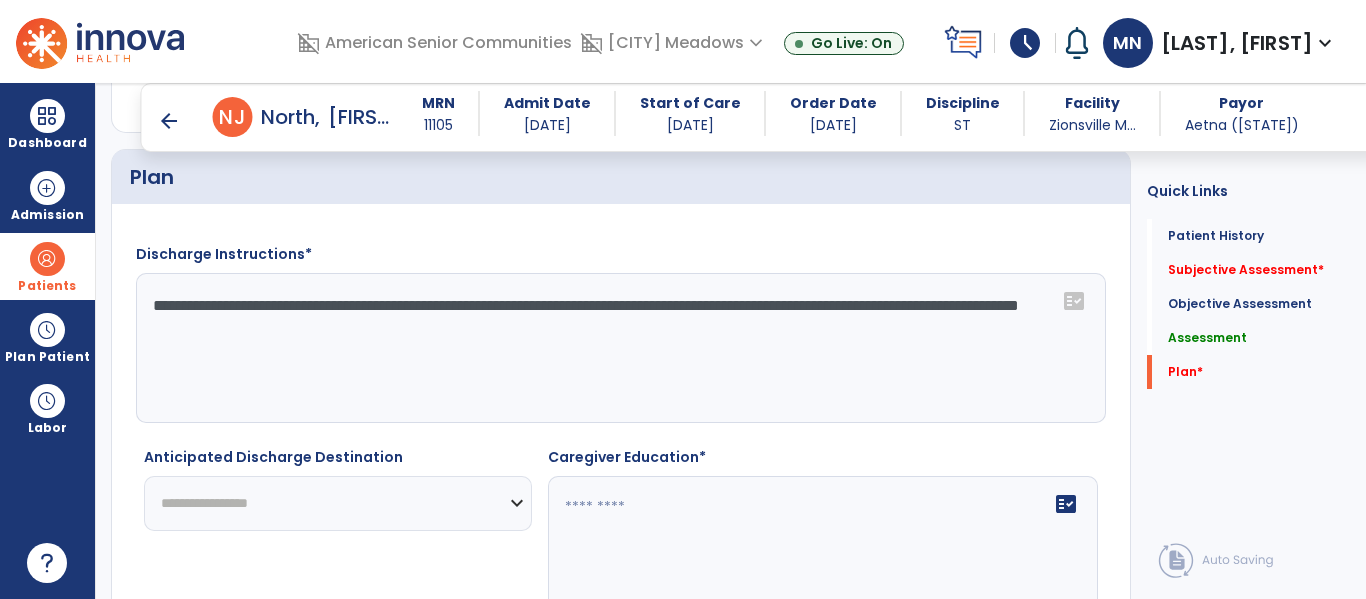scroll, scrollTop: 2194, scrollLeft: 0, axis: vertical 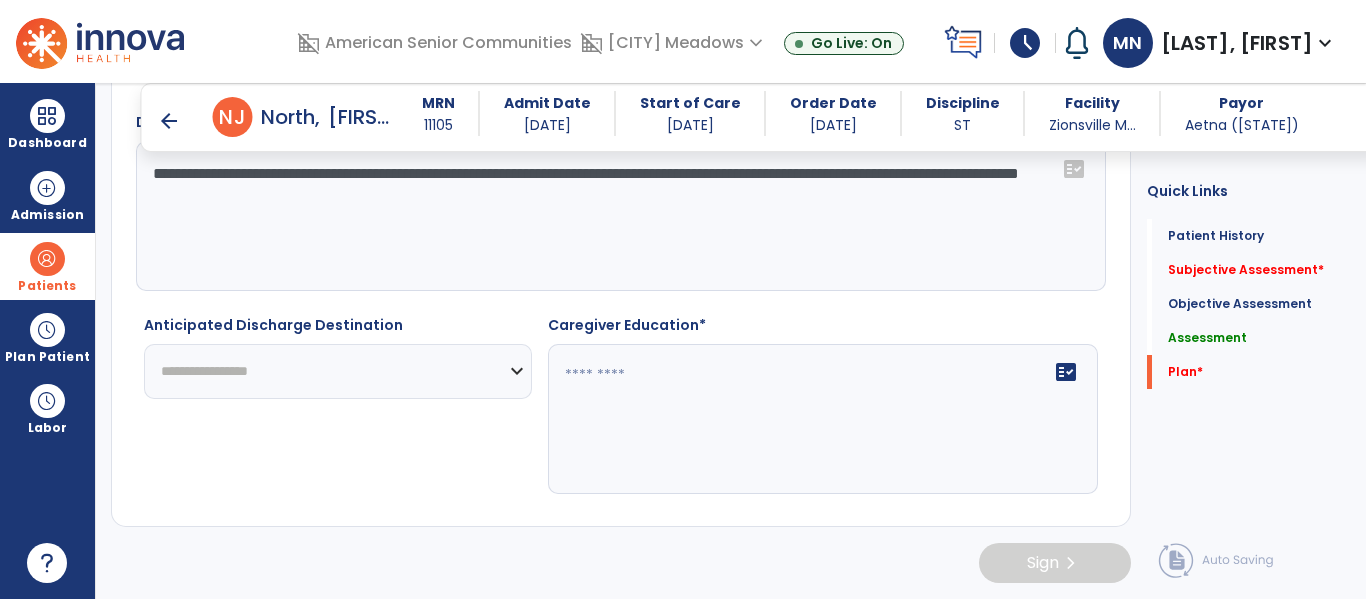 type on "**********" 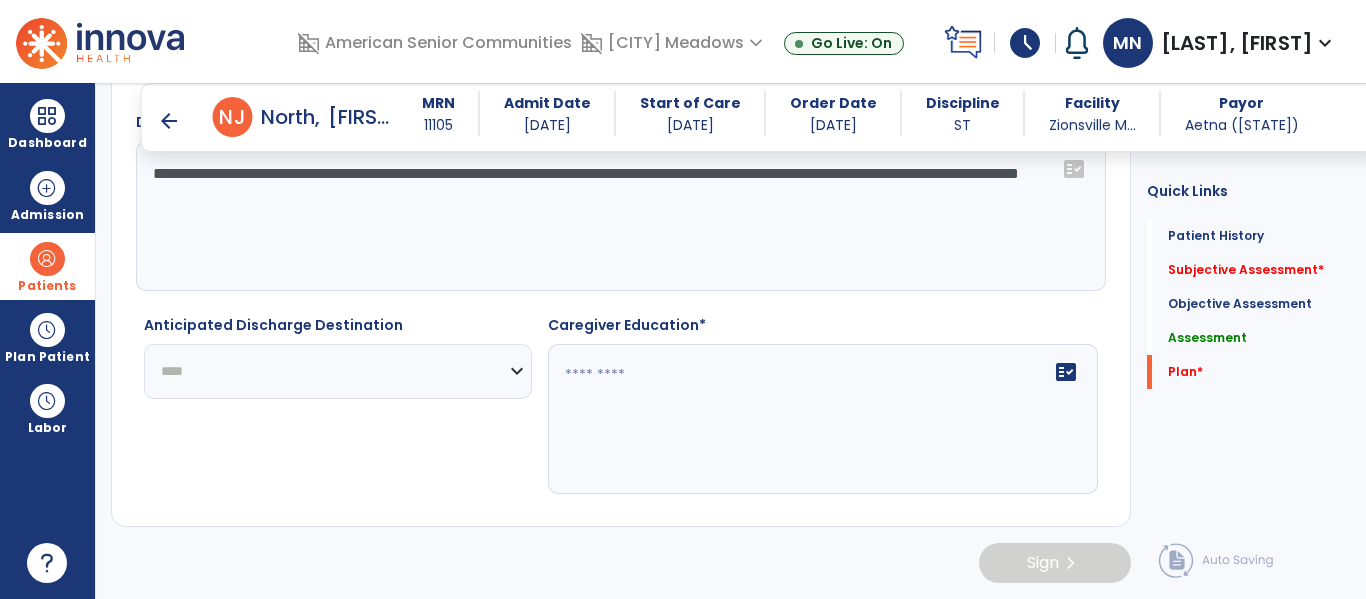 click on "**********" 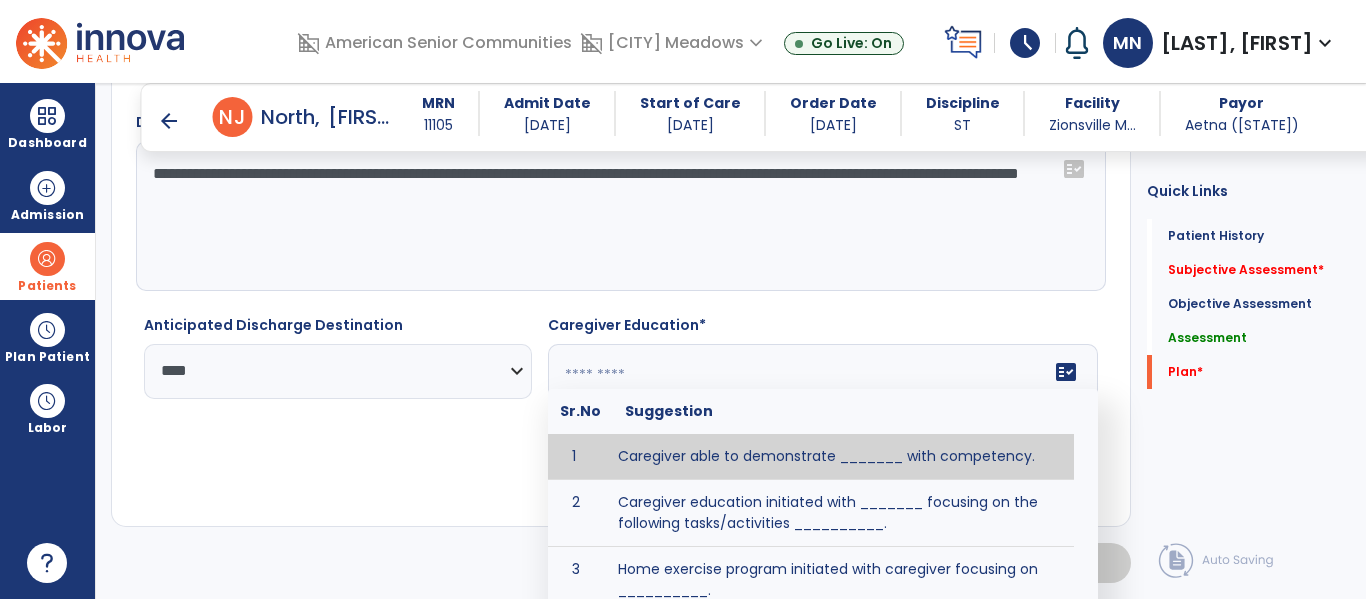 click on "fact_check Sr.No Suggestion 1 Caregiver able to demonstrate _______ with competency. 2 Caregiver education initiated with _______ focusing on the following tasks/activities __________. 3 Home exercise program initiated with caregiver focusing on __________. 4 Patient educated in precautions and is able to recount information with [VALUE]% accuracy." 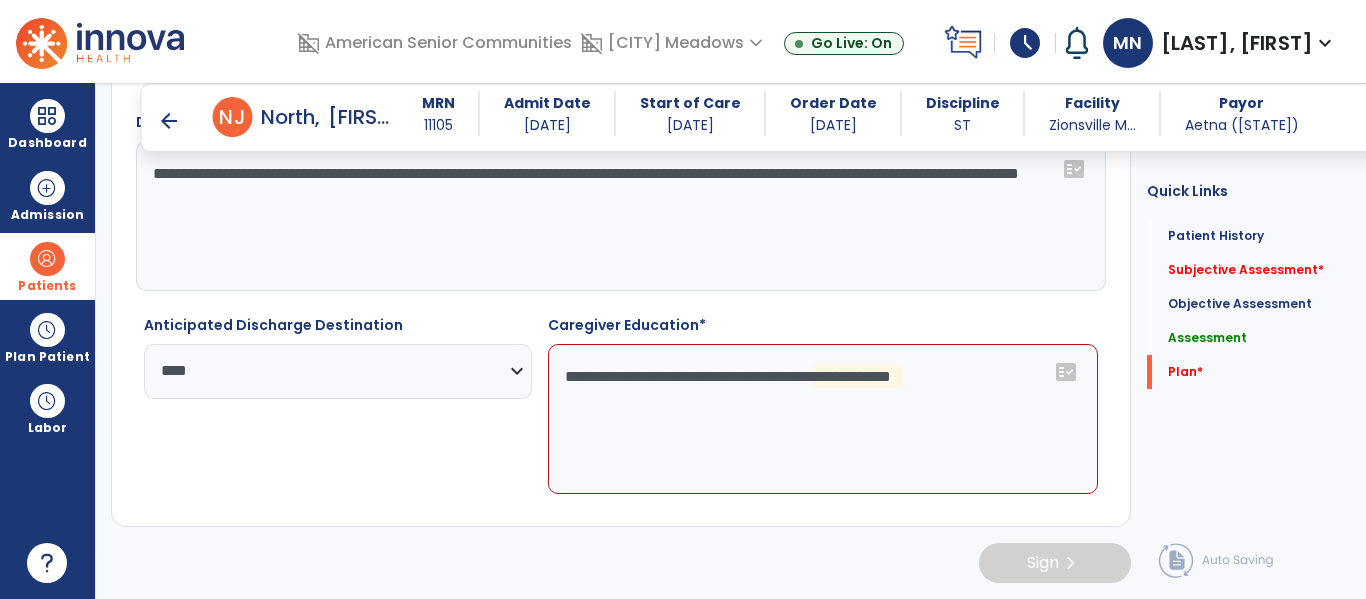 scroll, scrollTop: 2194, scrollLeft: 0, axis: vertical 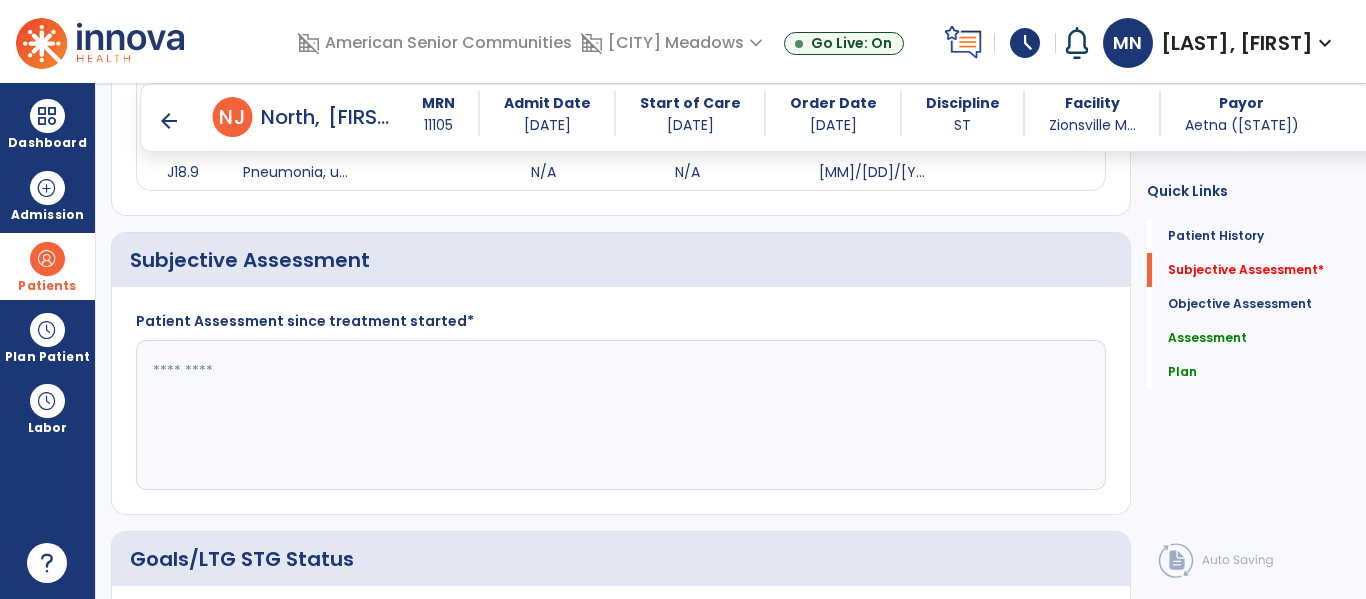type on "**********" 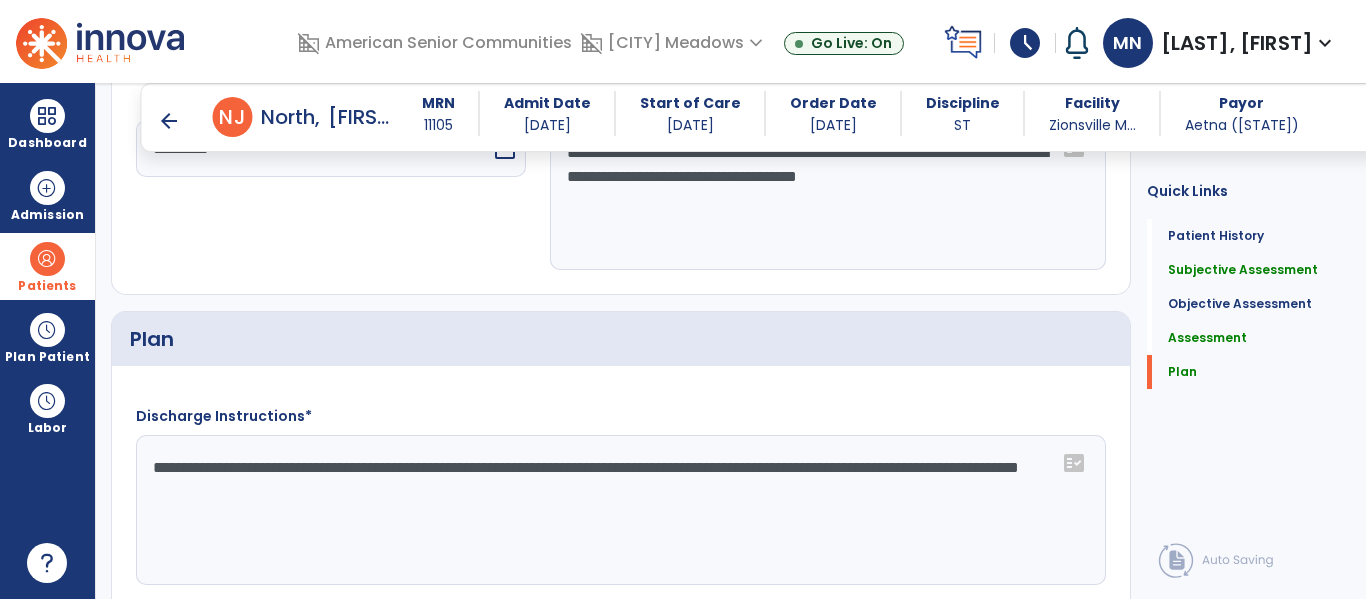 scroll, scrollTop: 2196, scrollLeft: 0, axis: vertical 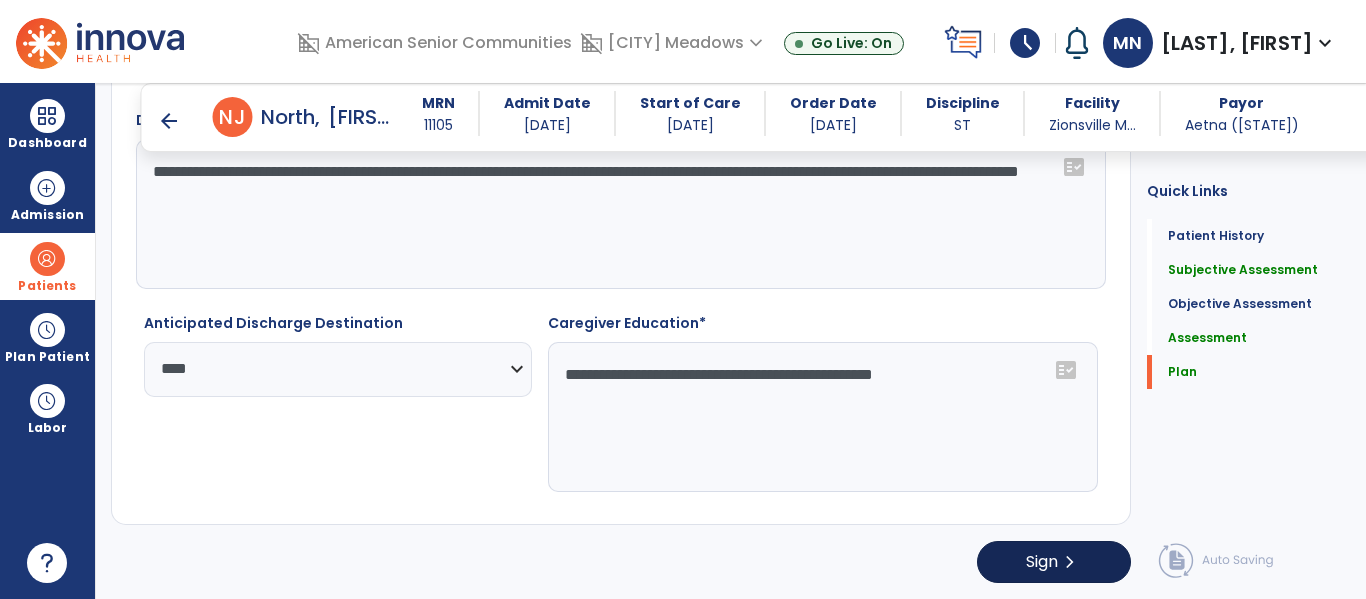 type on "**********" 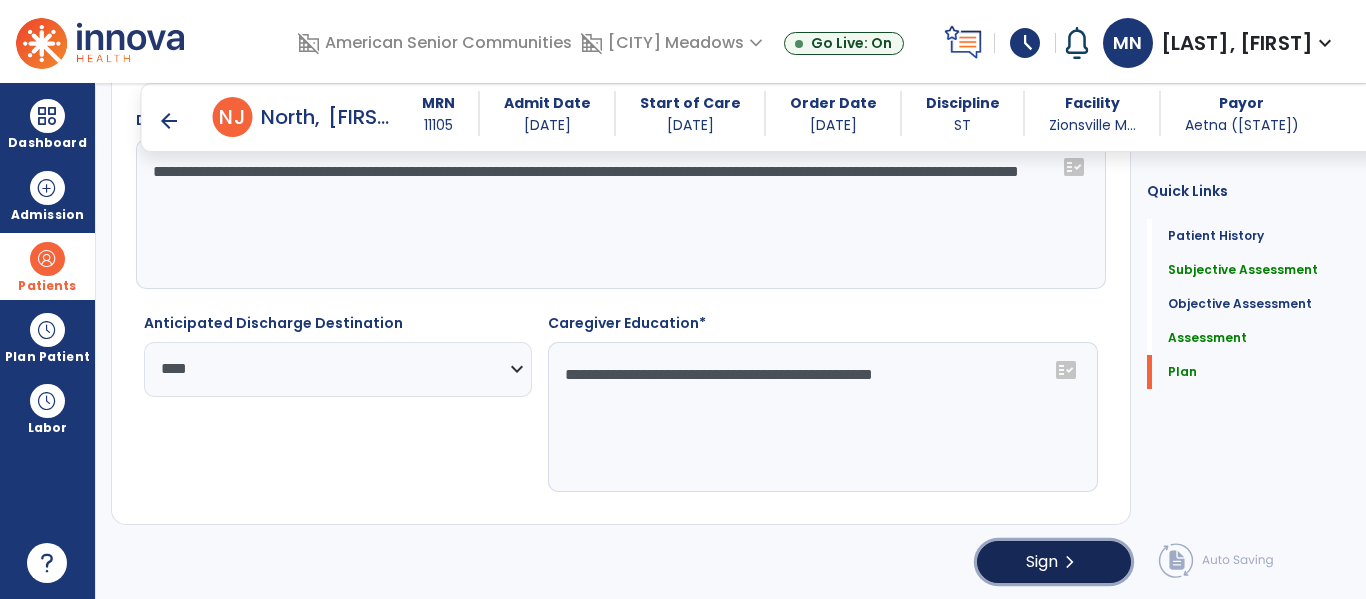 click on "Sign  chevron_right" 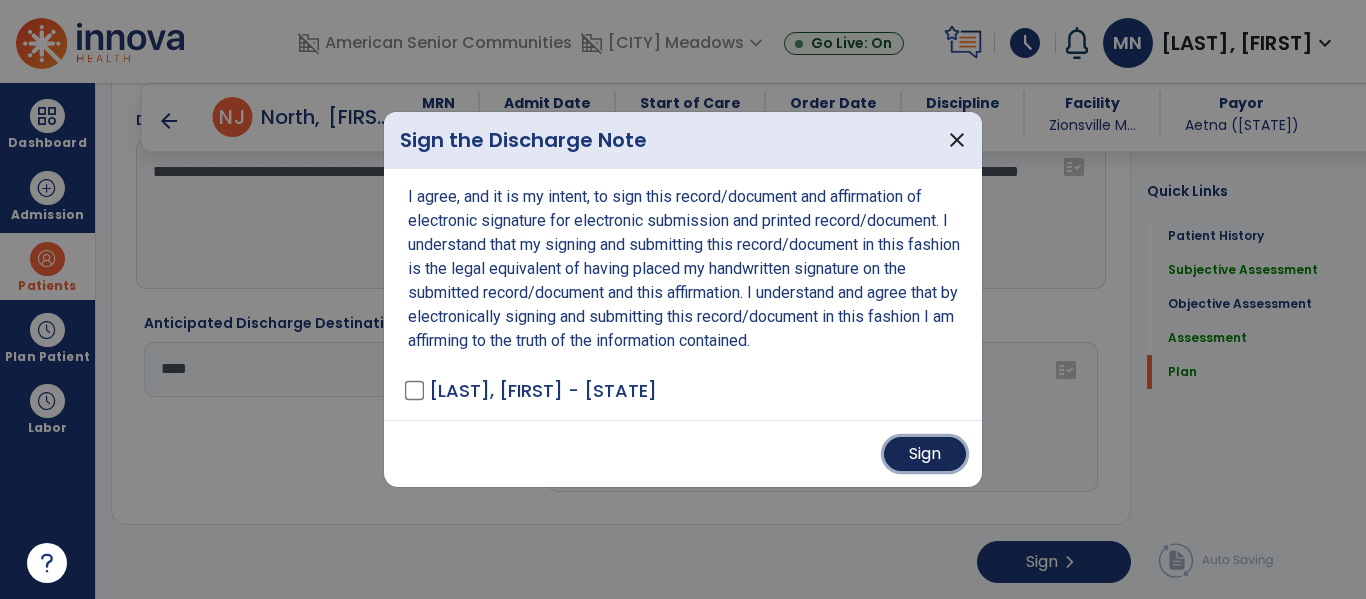 click on "Sign" at bounding box center [925, 454] 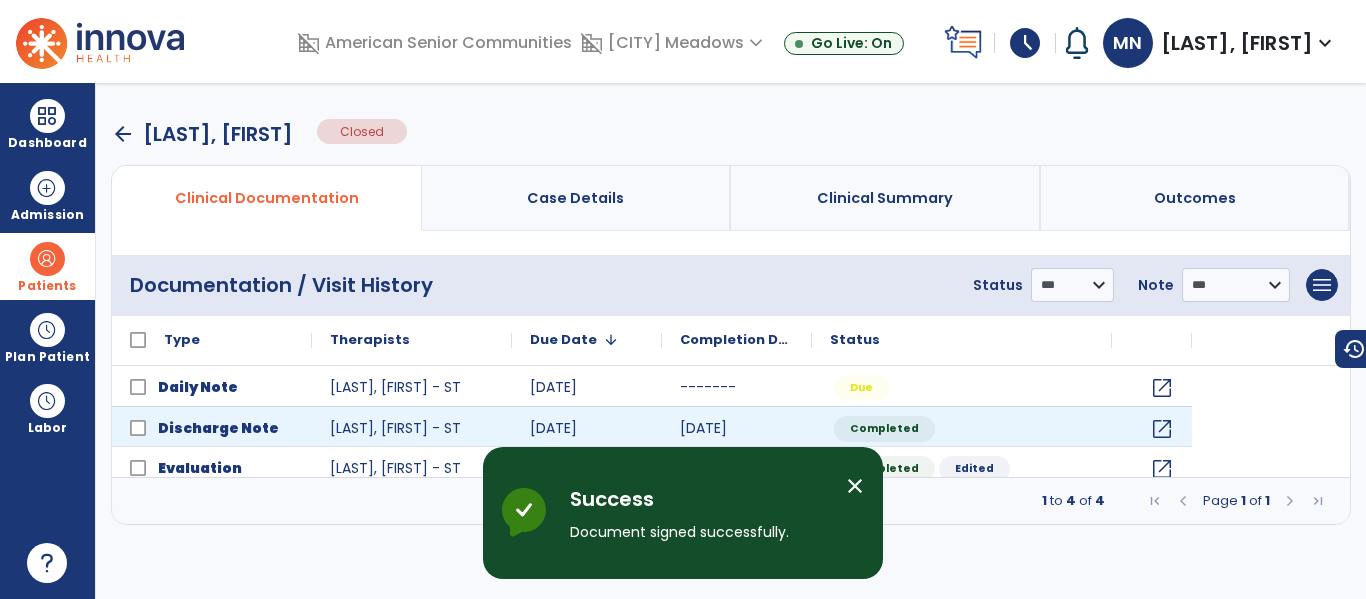 scroll, scrollTop: 0, scrollLeft: 0, axis: both 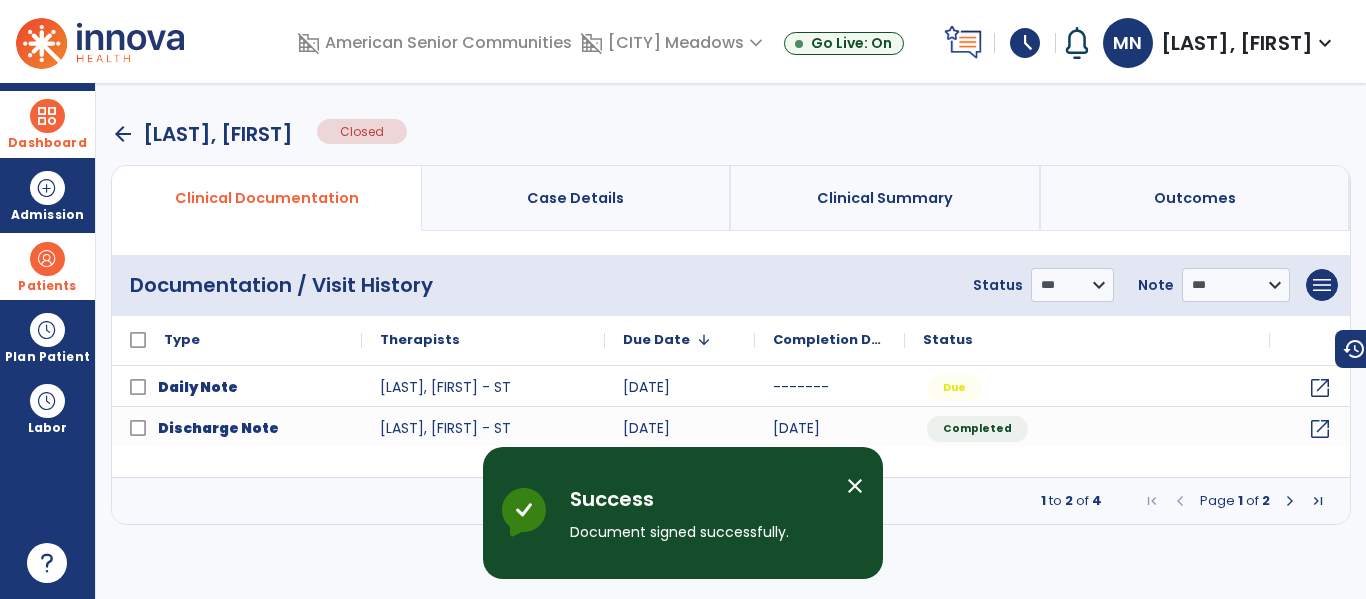 click on "Dashboard" at bounding box center (47, 124) 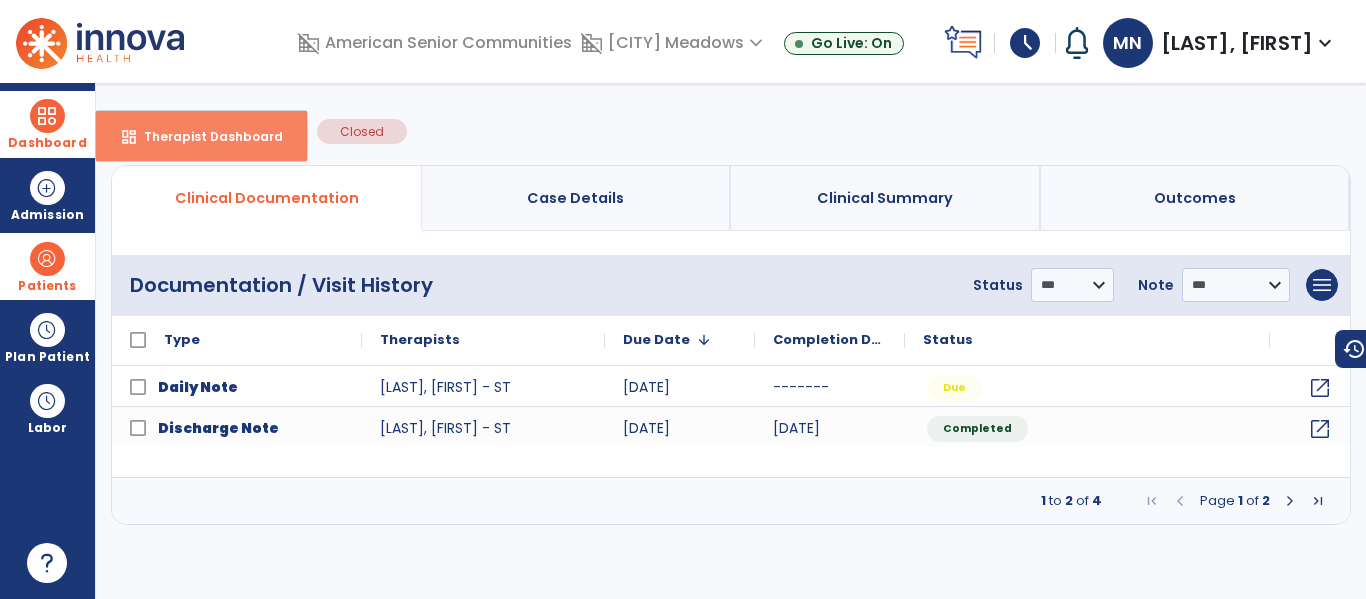click on "dashboard  Therapist Dashboard" at bounding box center [201, 136] 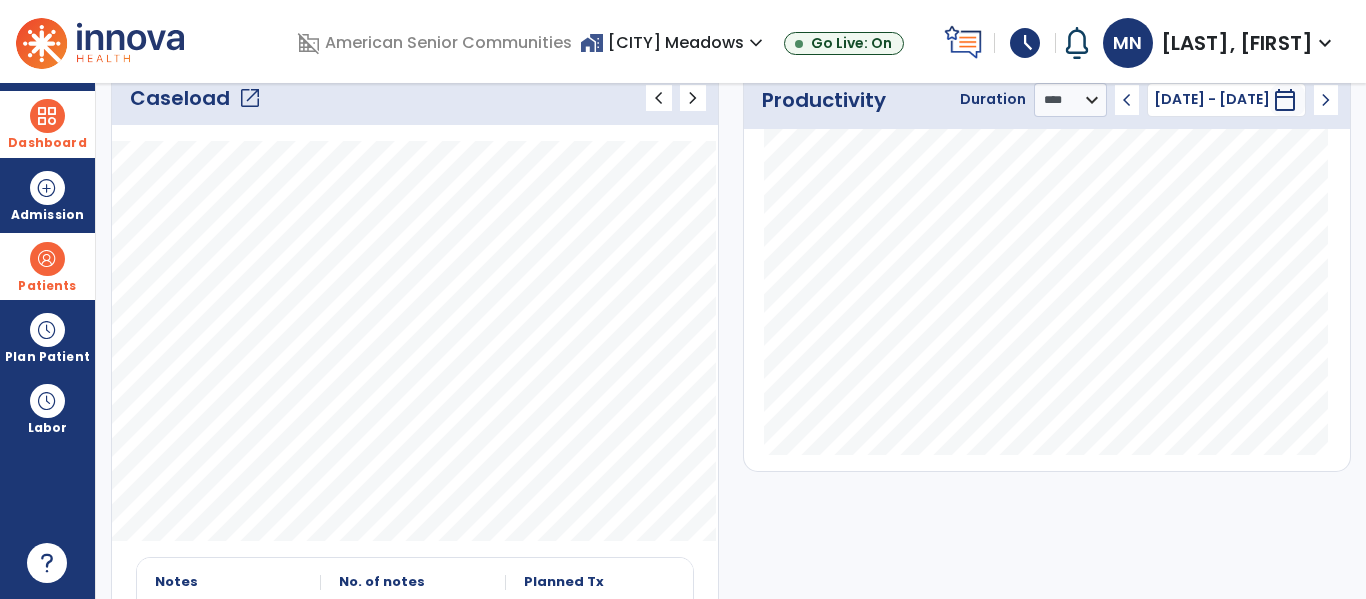 scroll, scrollTop: 303, scrollLeft: 0, axis: vertical 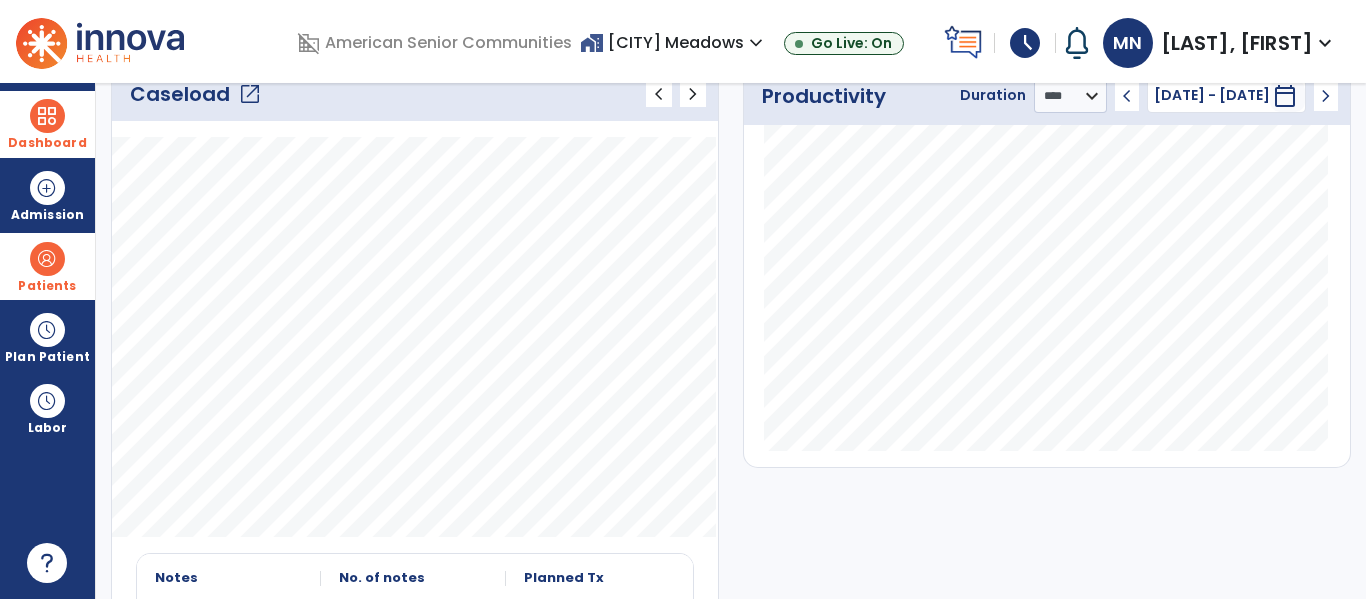 click on "open_in_new" 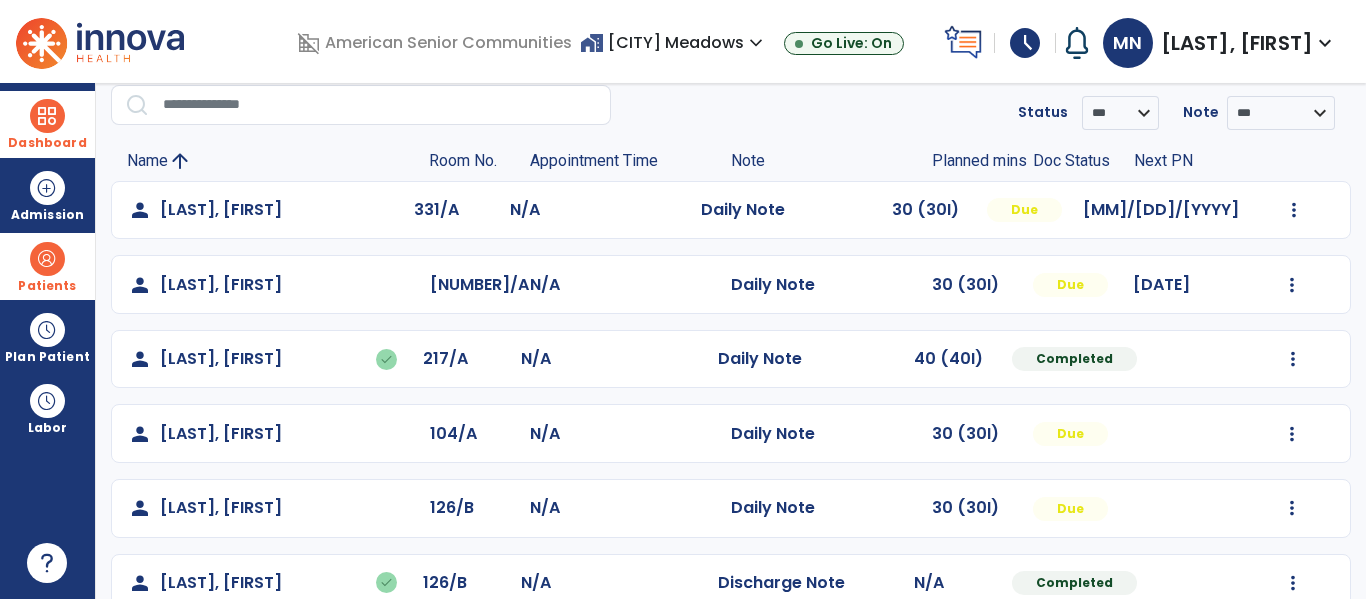 scroll, scrollTop: 339, scrollLeft: 0, axis: vertical 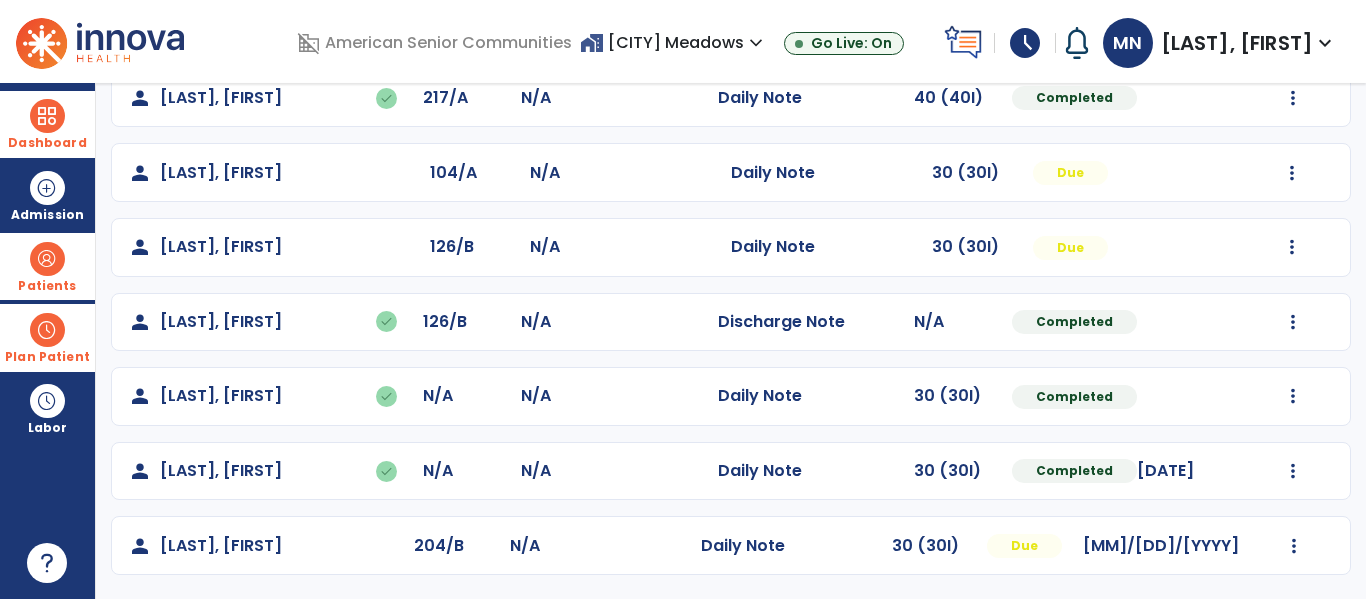 click on "Plan Patient" at bounding box center (47, 266) 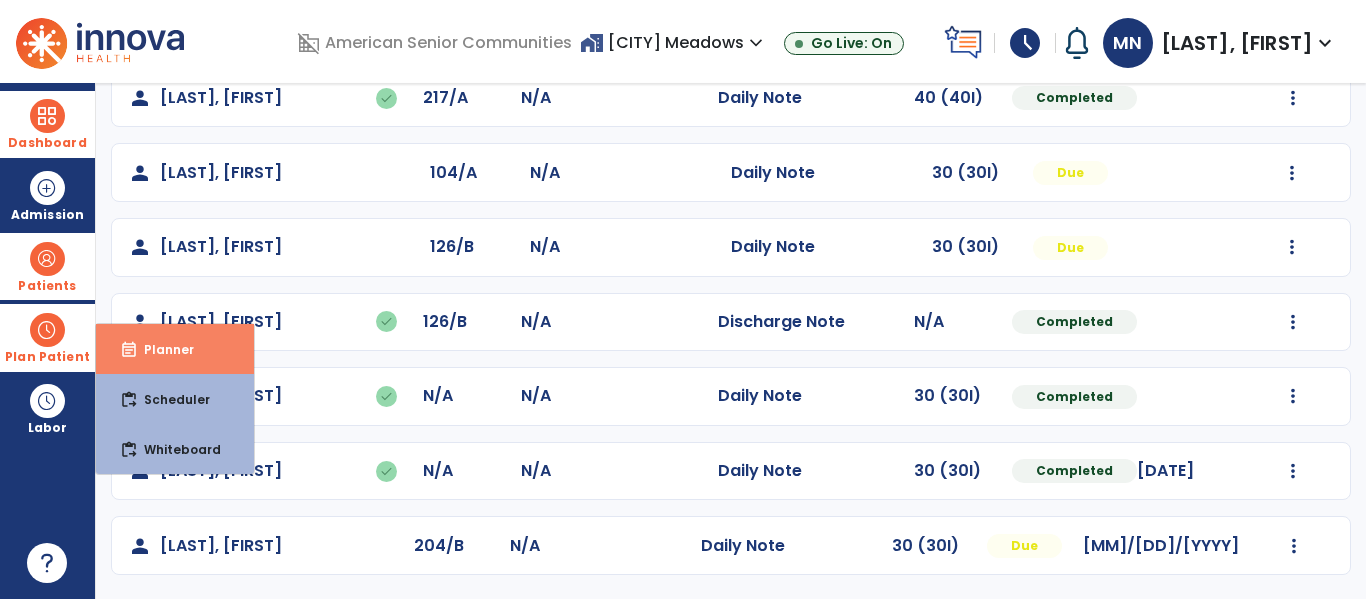click on "event_note  Planner" at bounding box center [175, 349] 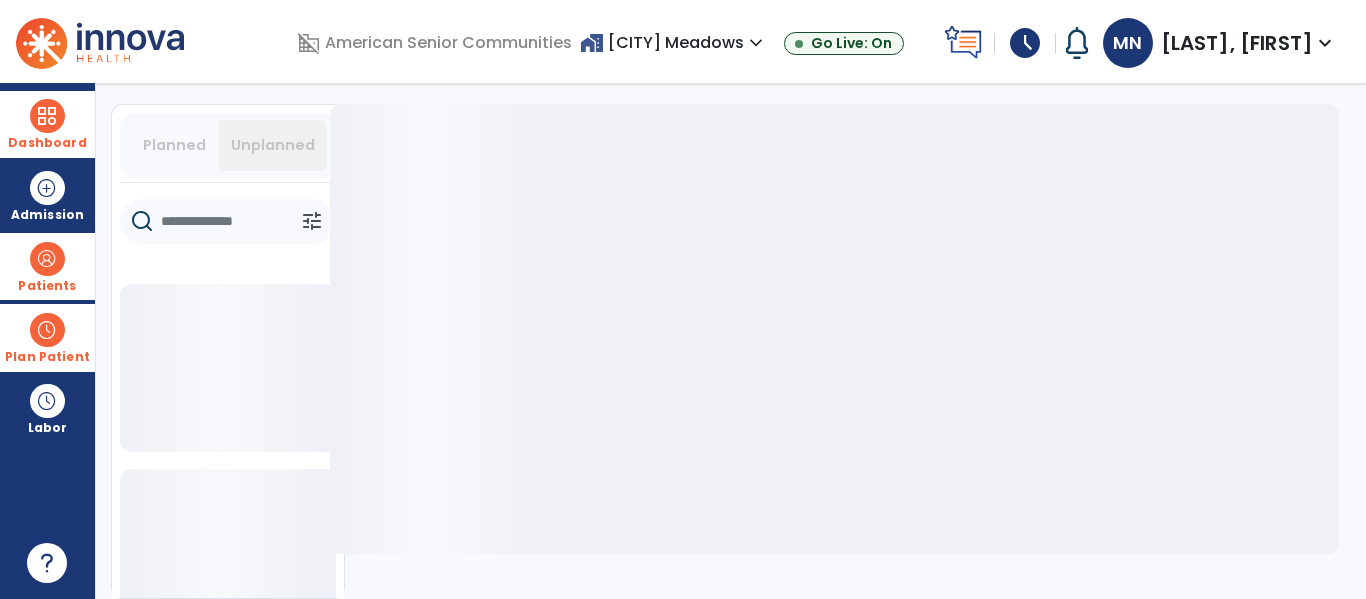 scroll, scrollTop: 53, scrollLeft: 0, axis: vertical 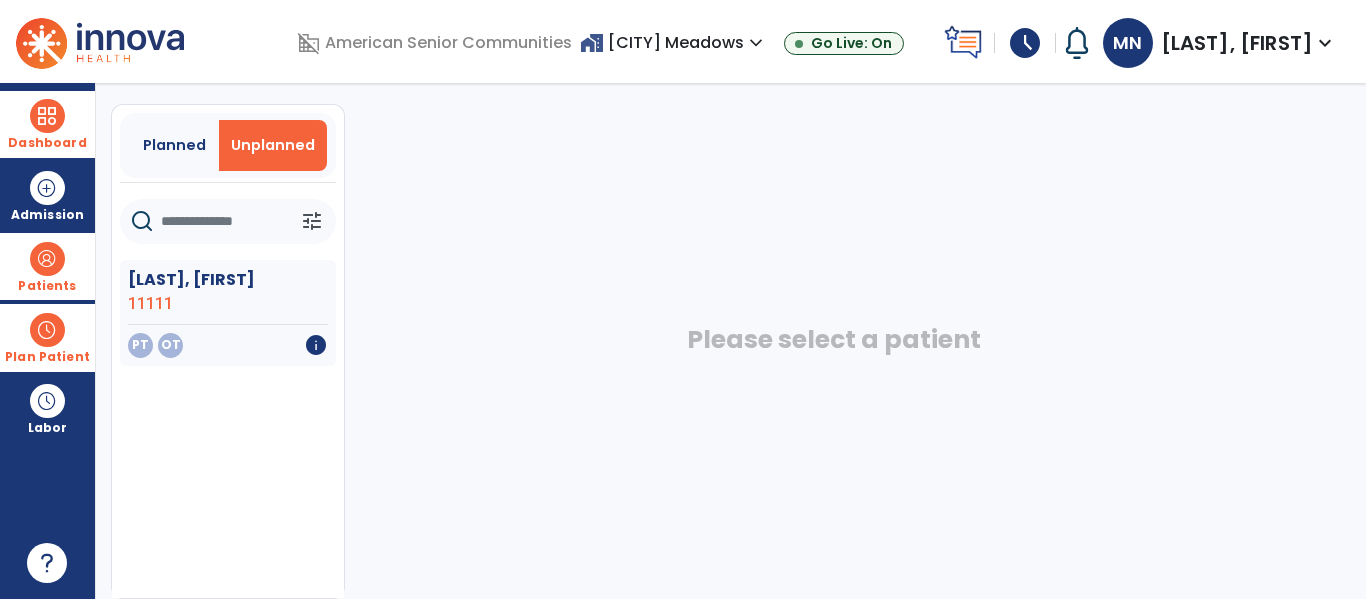 click at bounding box center (47, 259) 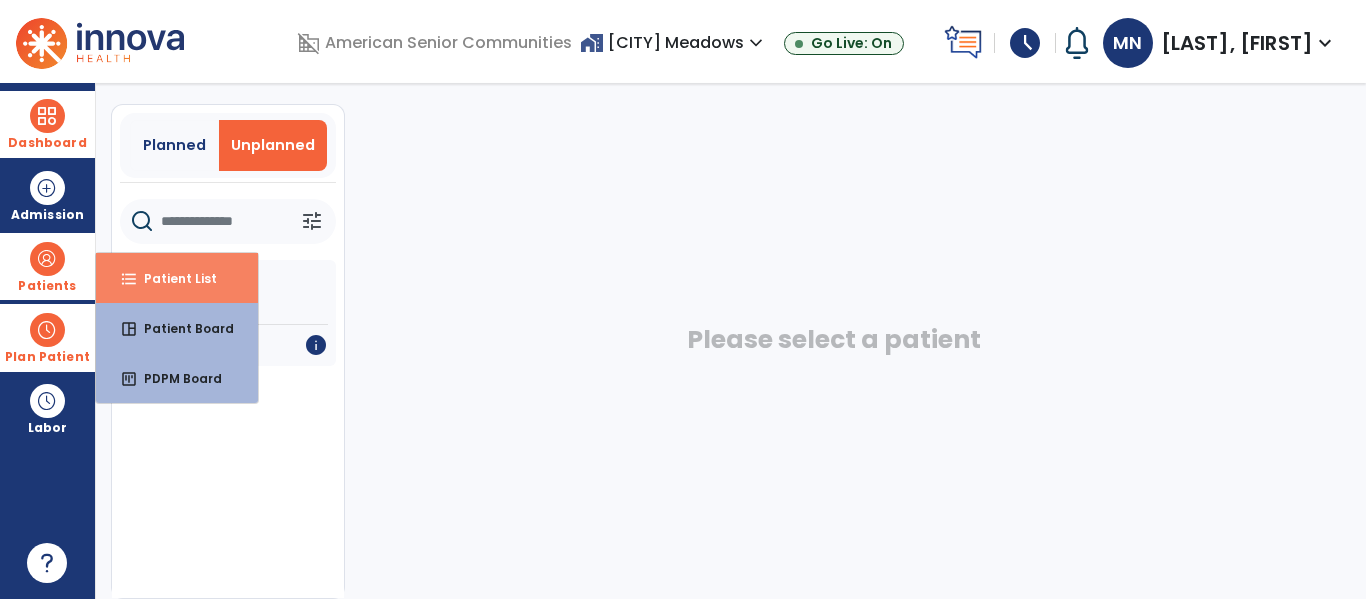 click on "format_list_bulleted  Patient List" at bounding box center (177, 278) 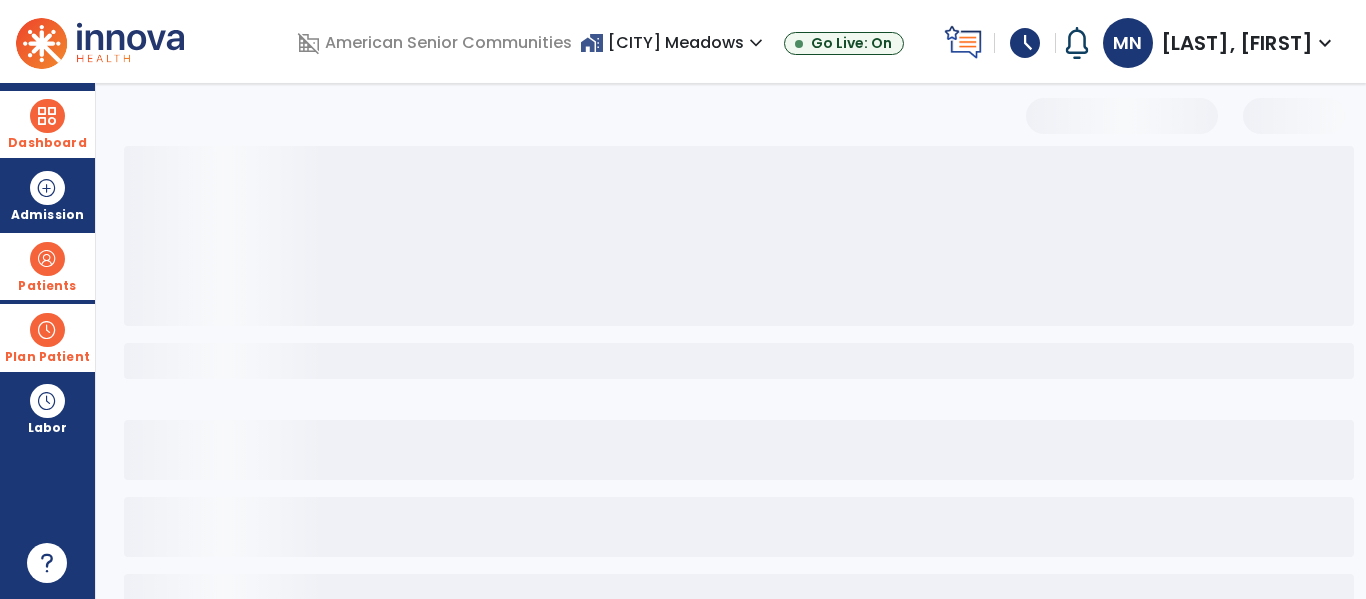 scroll, scrollTop: 0, scrollLeft: 0, axis: both 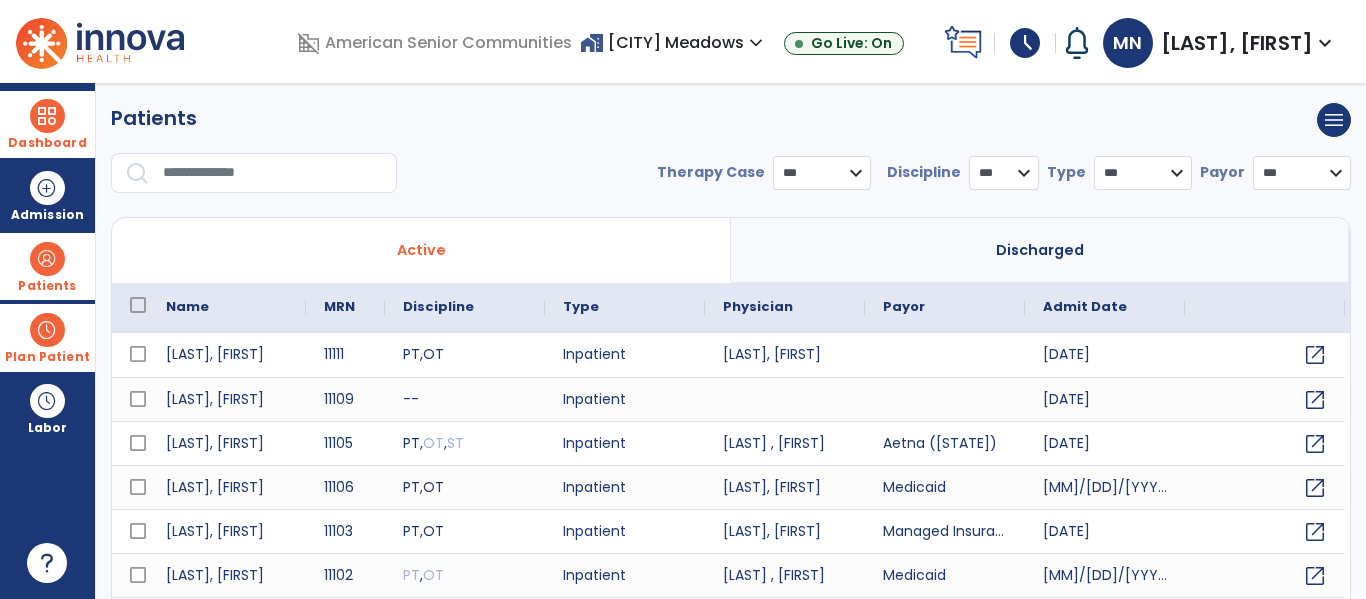 click at bounding box center (273, 173) 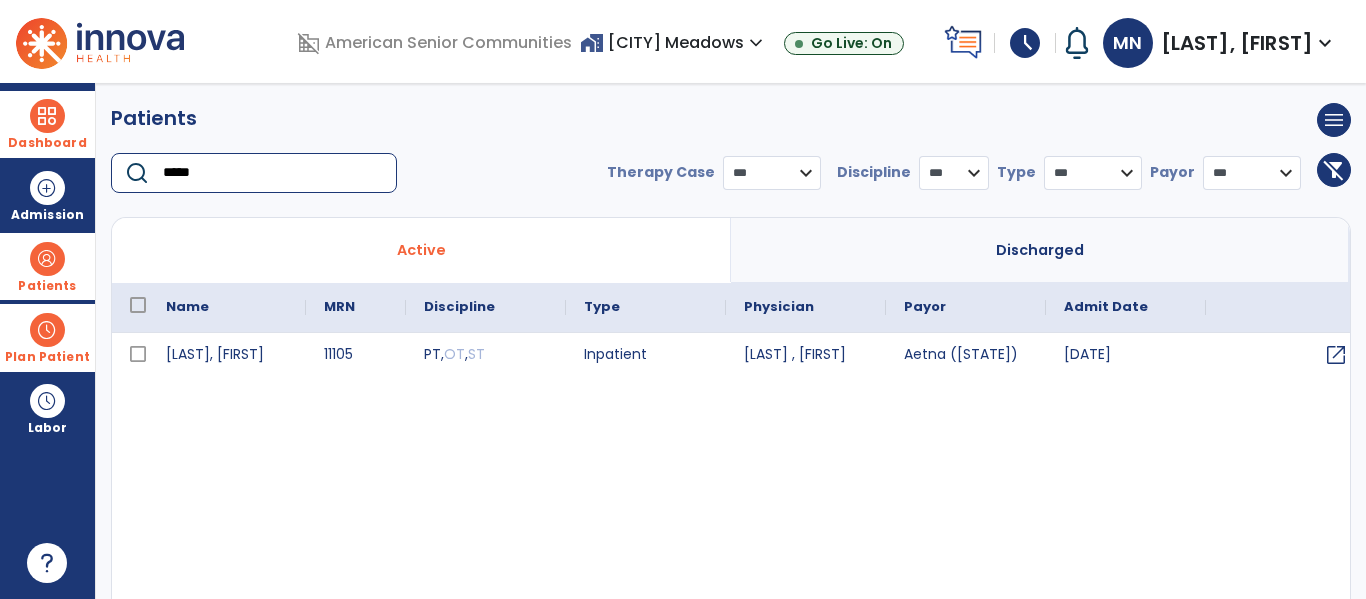 type on "*****" 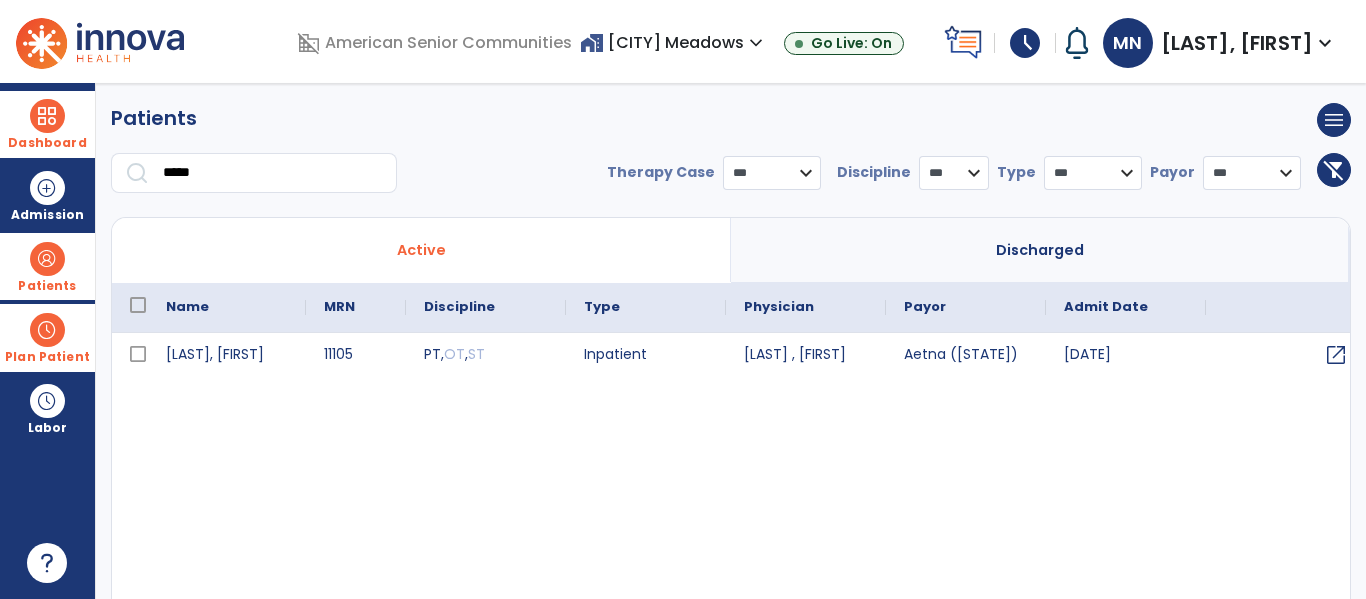 click on "Dashboard" at bounding box center (47, 124) 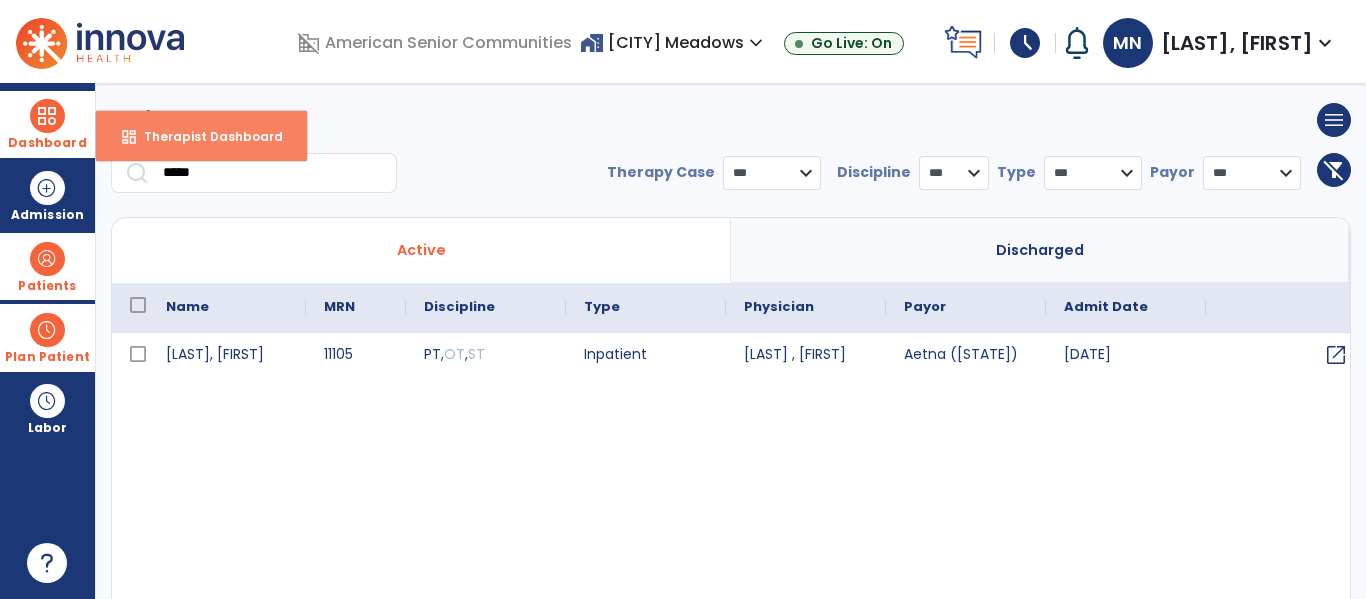 click on "dashboard" at bounding box center [129, 137] 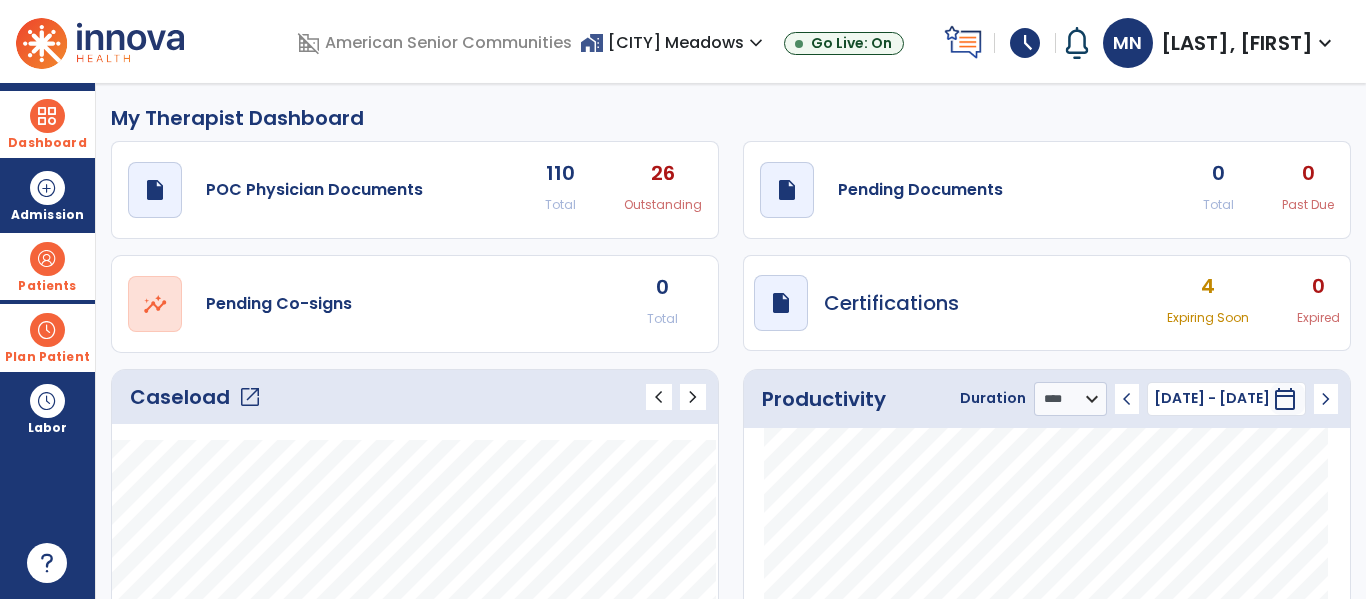 click on "open_in_new" 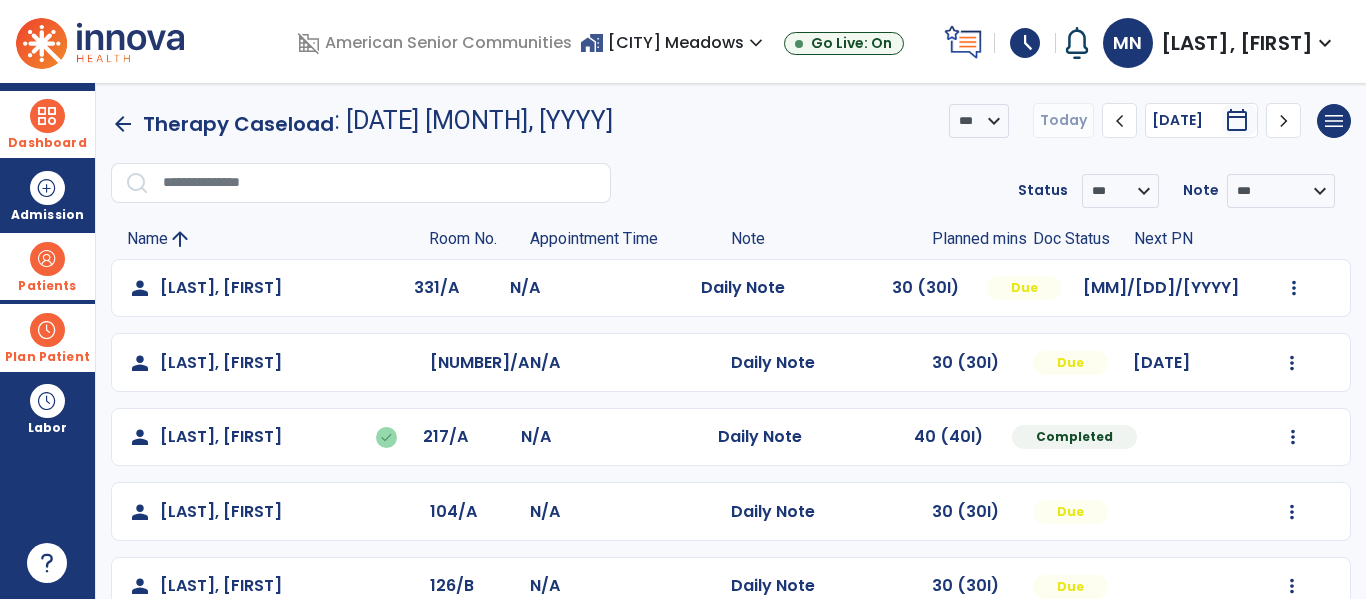 scroll, scrollTop: 339, scrollLeft: 0, axis: vertical 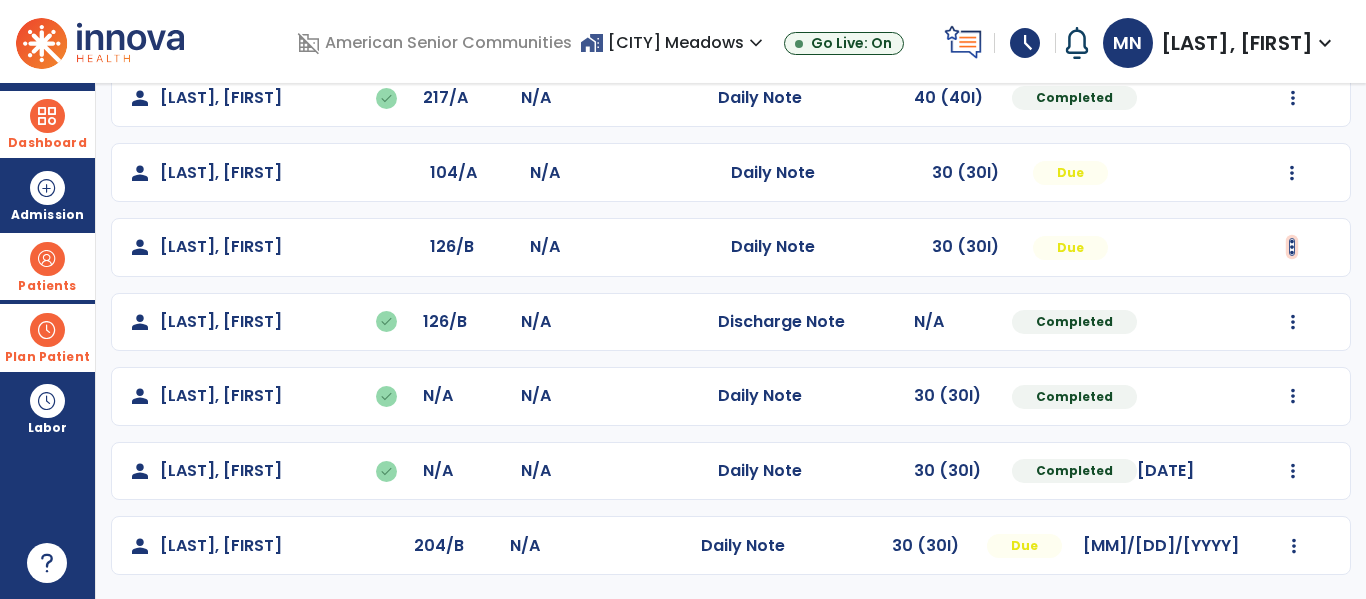 click at bounding box center [1294, -51] 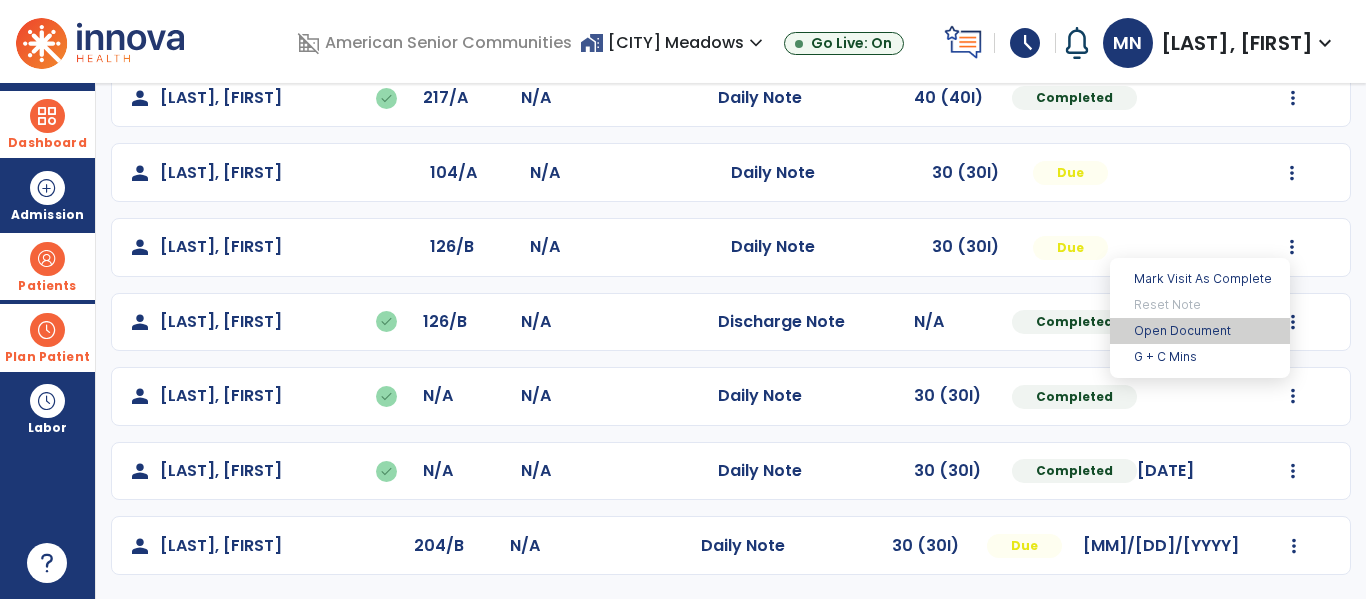 click on "Open Document" at bounding box center [1200, 331] 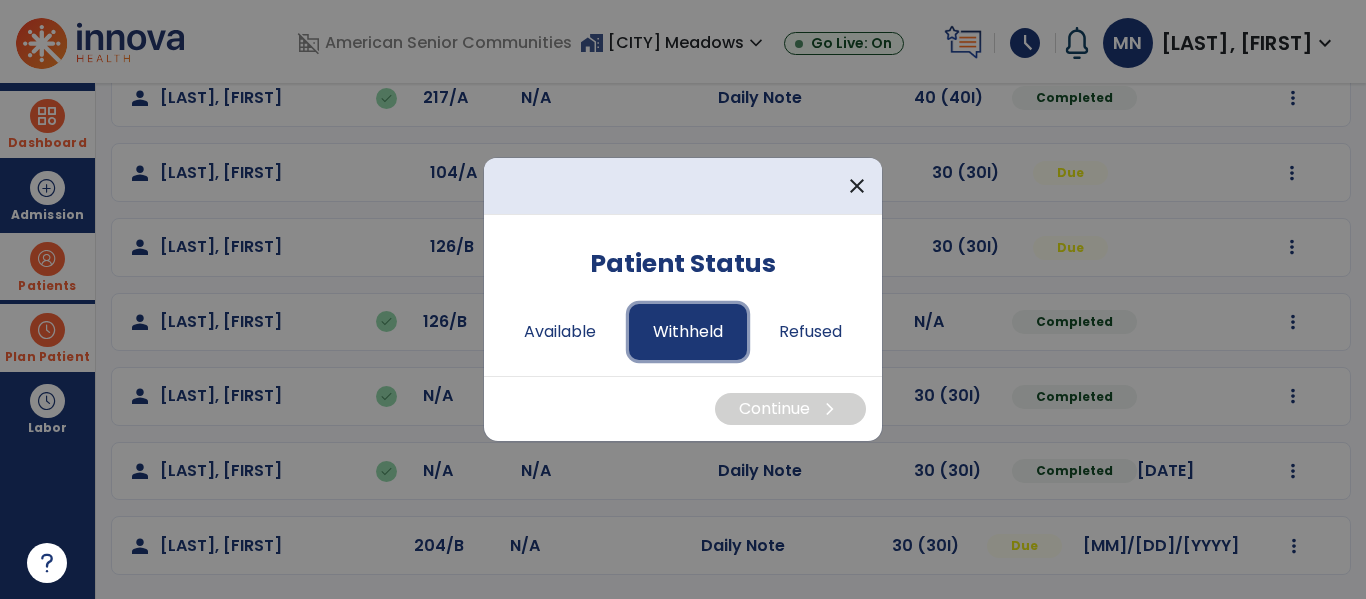 click on "Withheld" at bounding box center (688, 332) 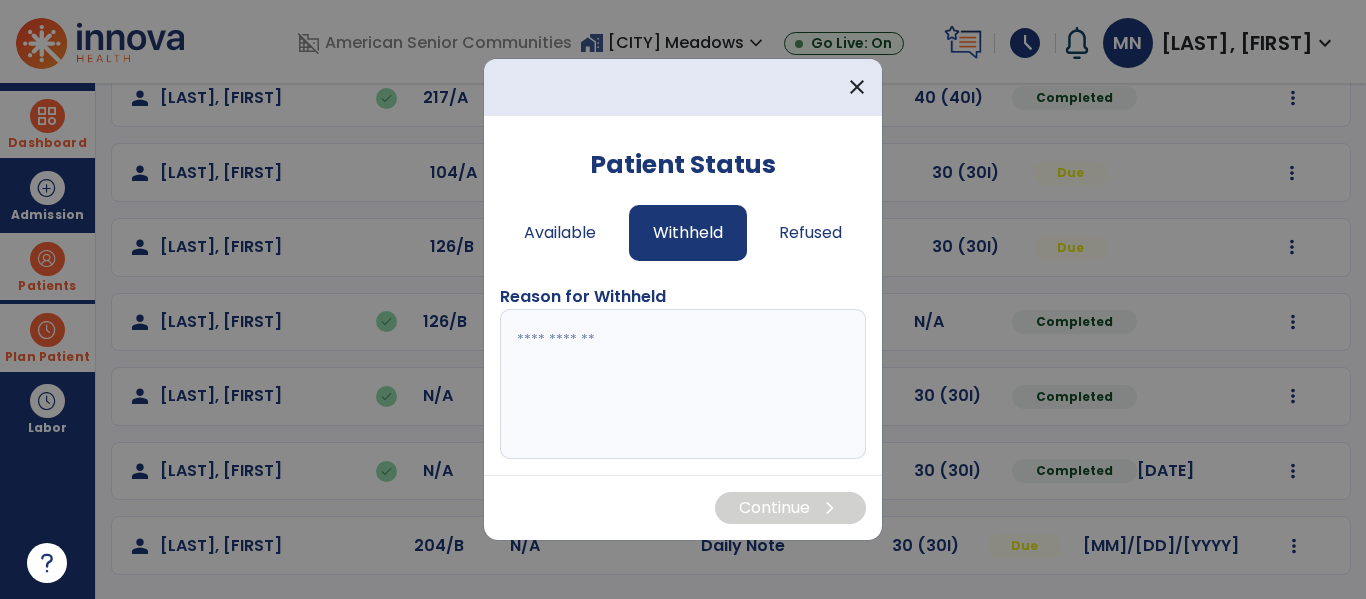 click at bounding box center (683, 384) 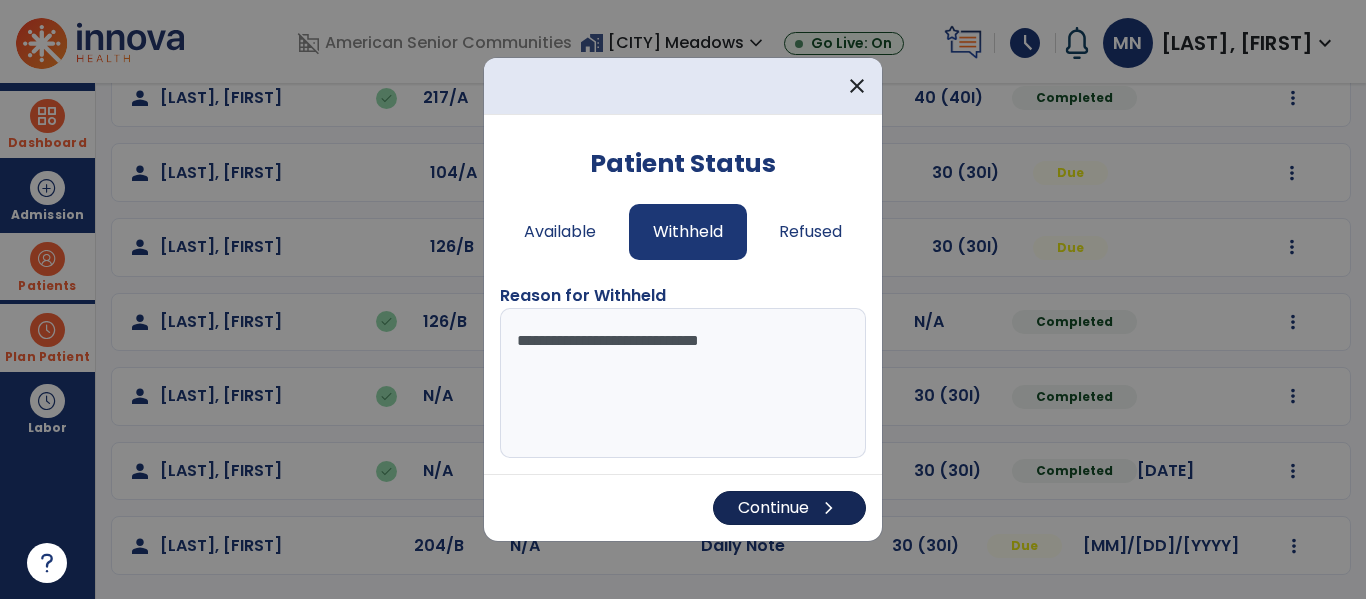 type on "**********" 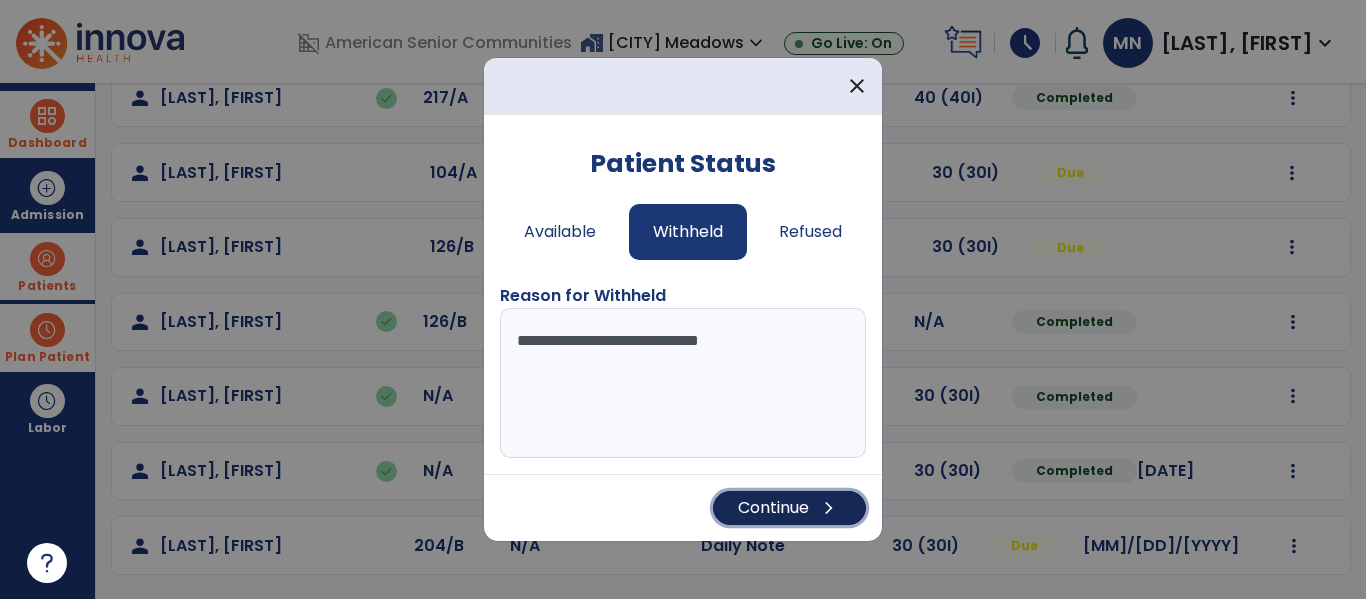 click on "chevron_right" at bounding box center [829, 508] 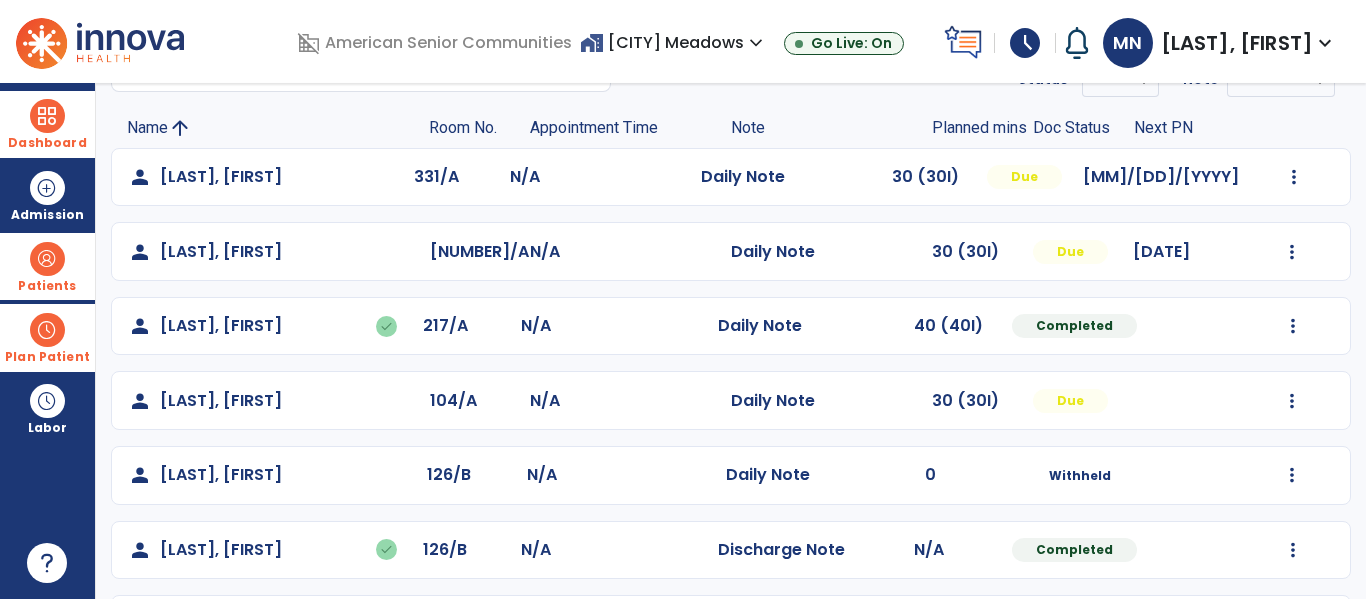 scroll, scrollTop: 108, scrollLeft: 0, axis: vertical 